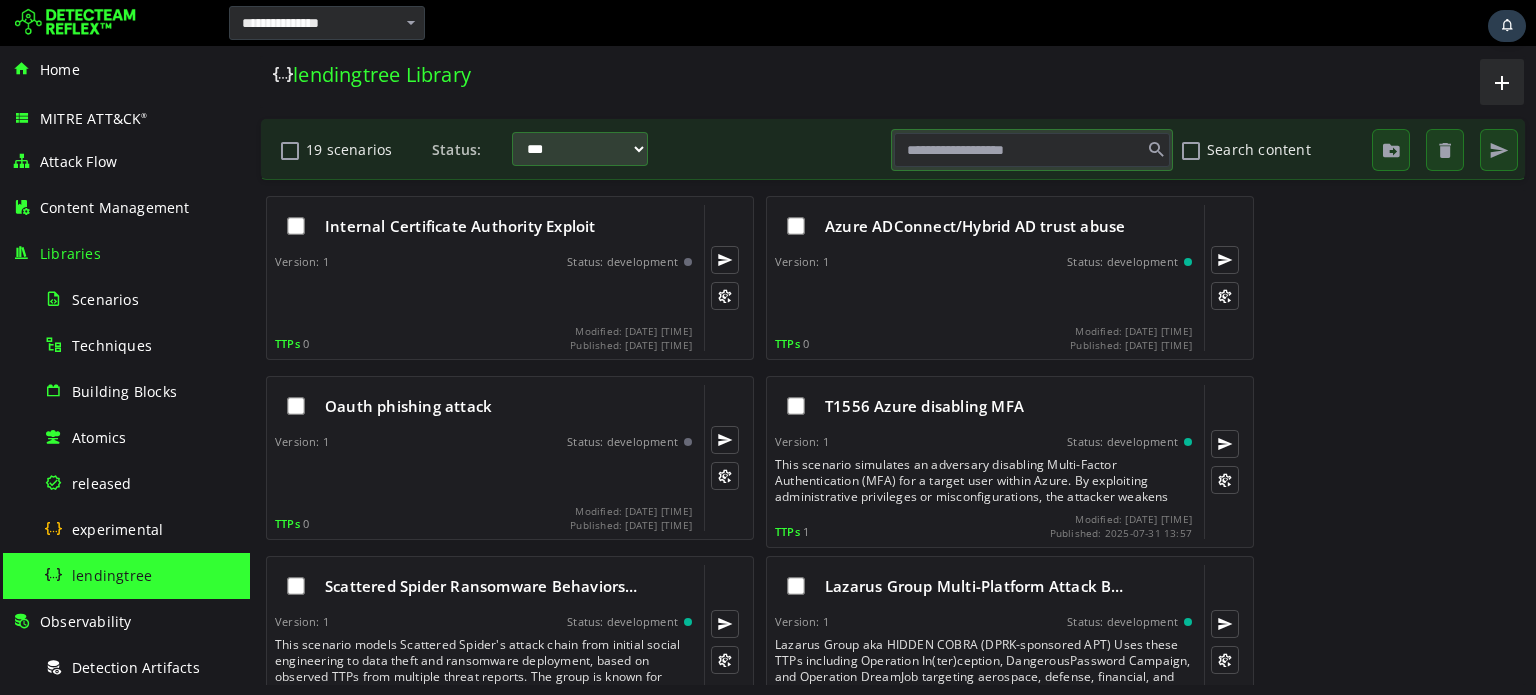 scroll, scrollTop: 0, scrollLeft: 0, axis: both 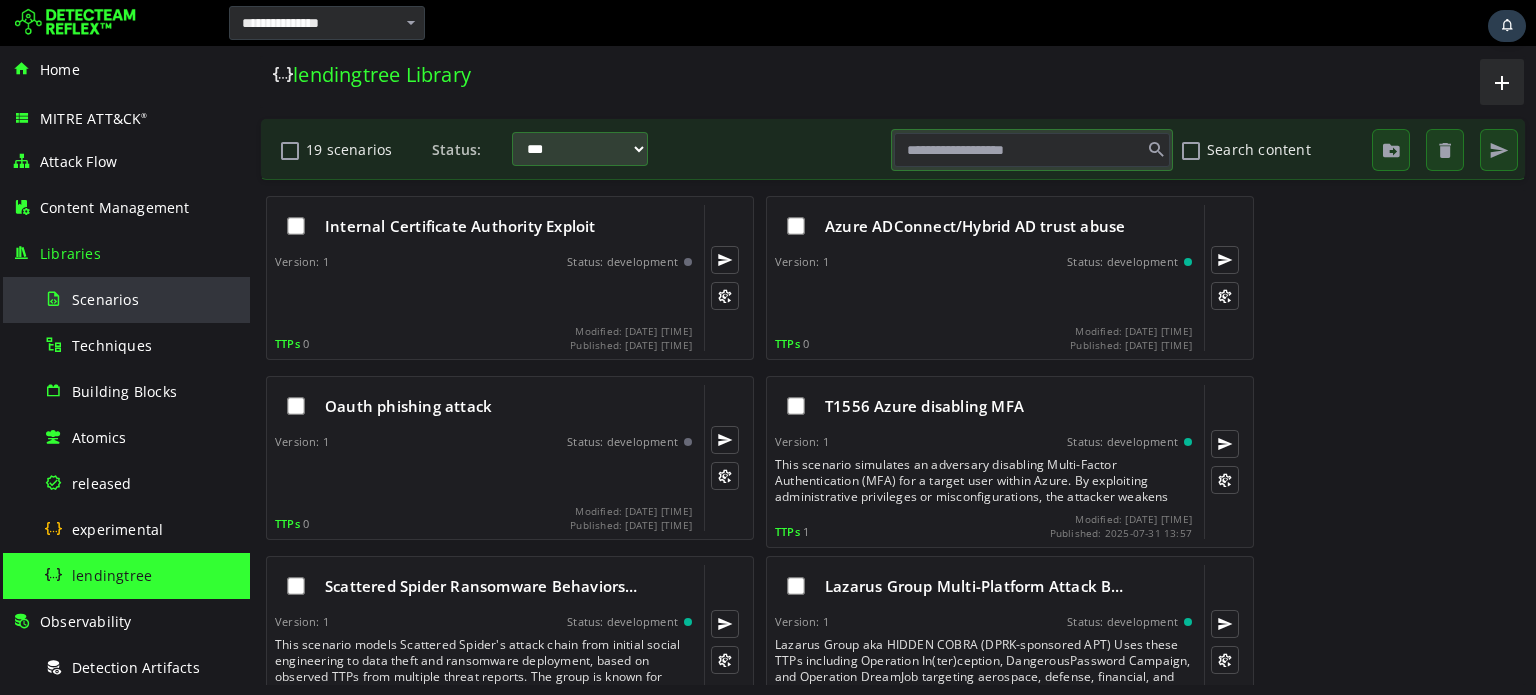 click on "Scenarios" at bounding box center (141, 299) 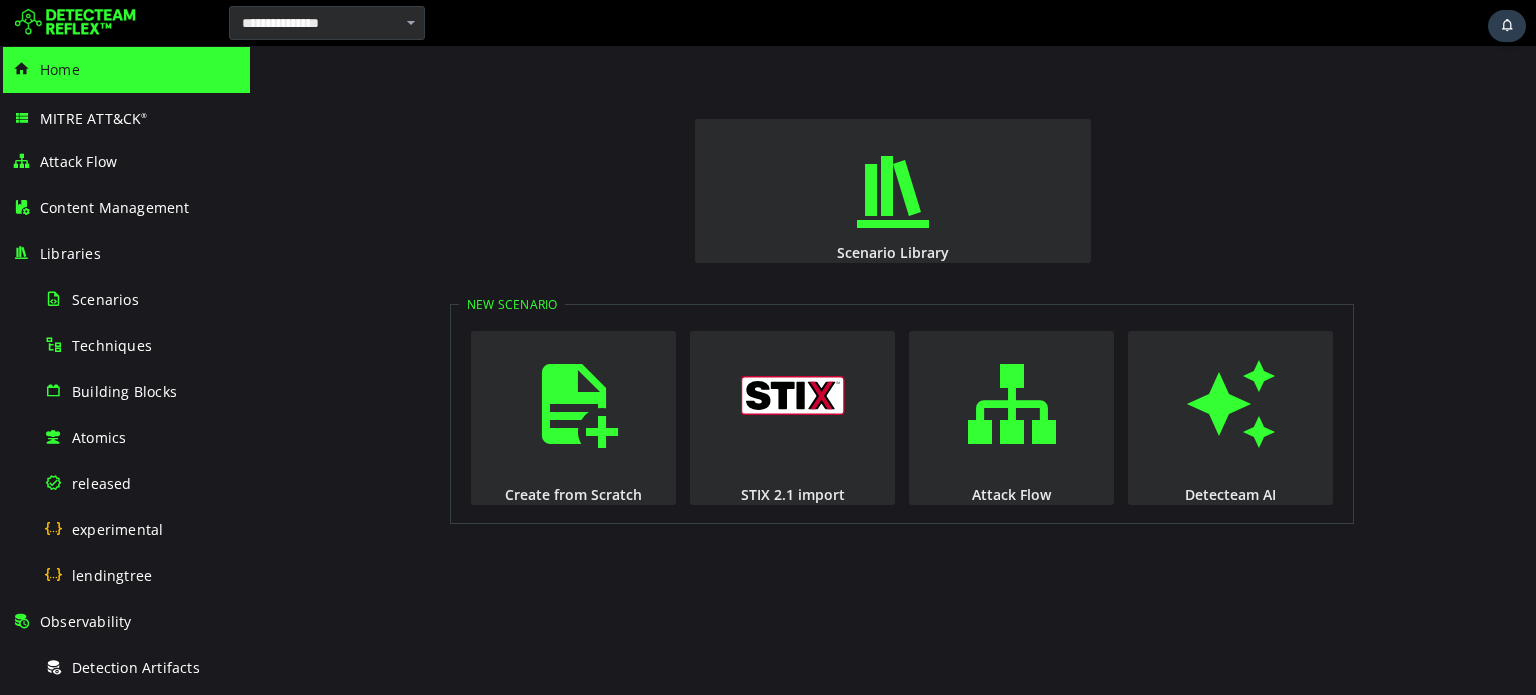 scroll, scrollTop: 0, scrollLeft: 0, axis: both 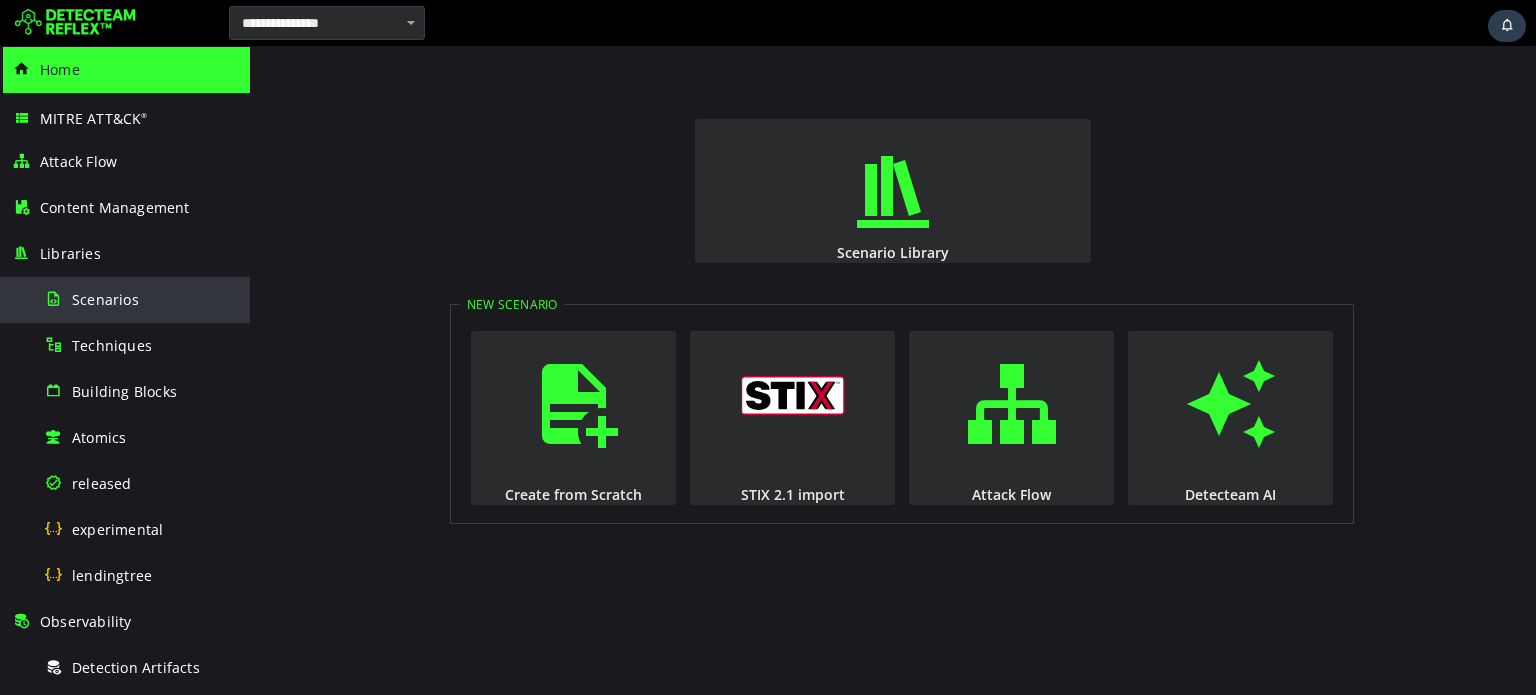 click on "Scenarios" at bounding box center (141, 299) 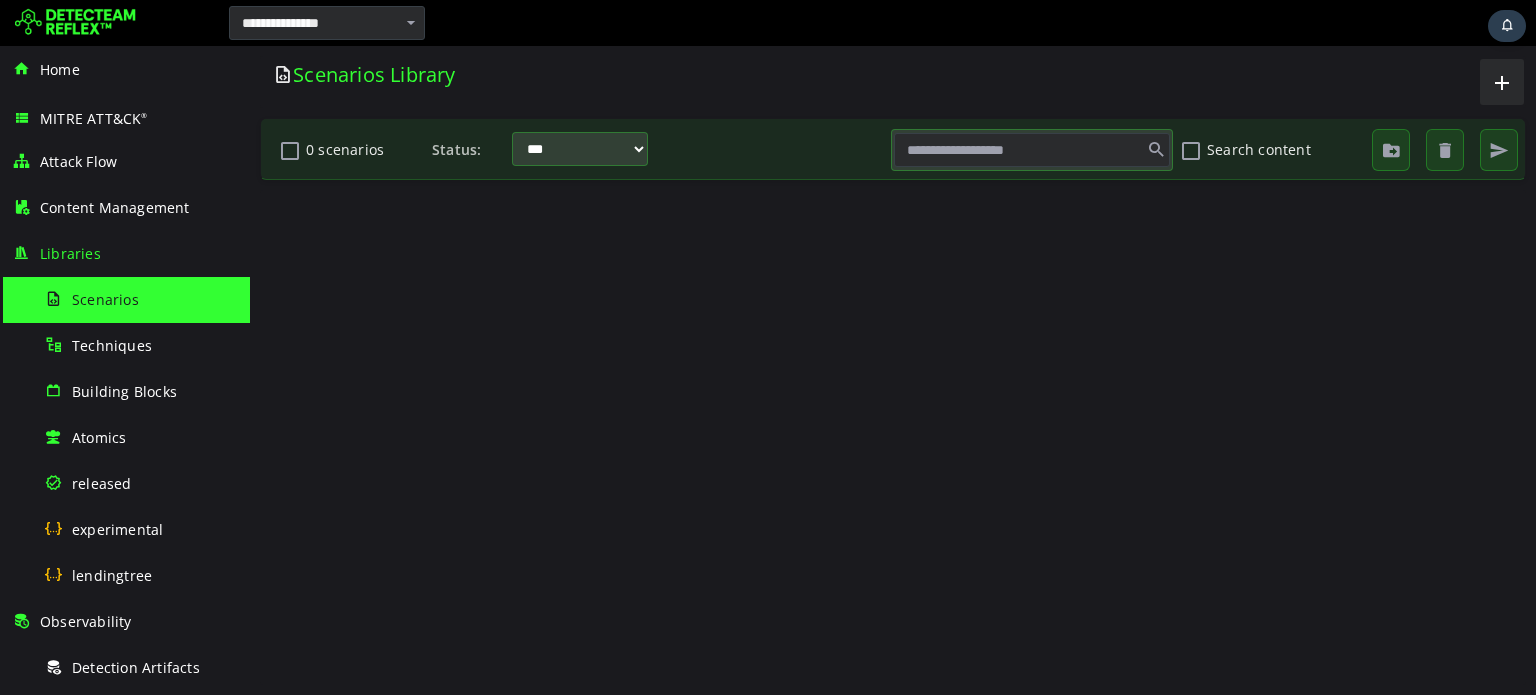 scroll, scrollTop: 0, scrollLeft: 0, axis: both 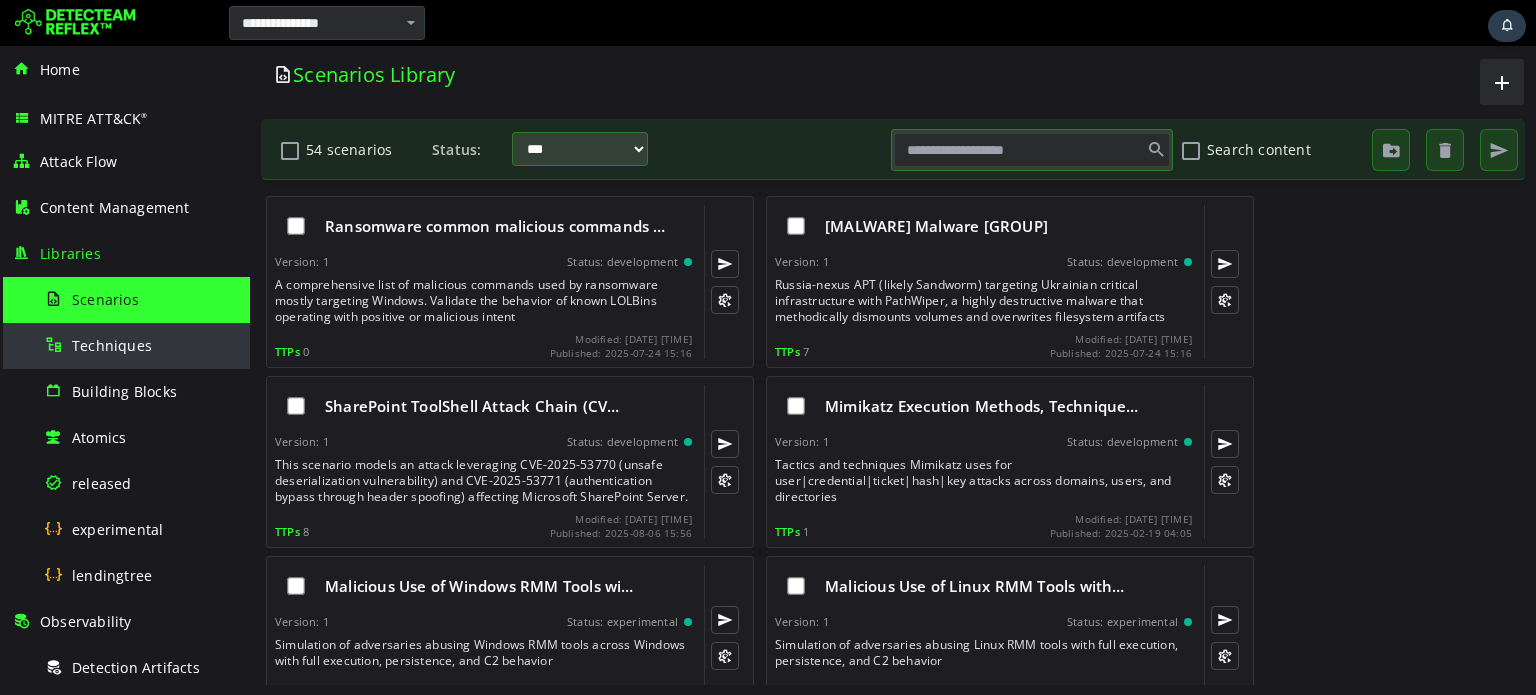 click on "Techniques" at bounding box center [141, 345] 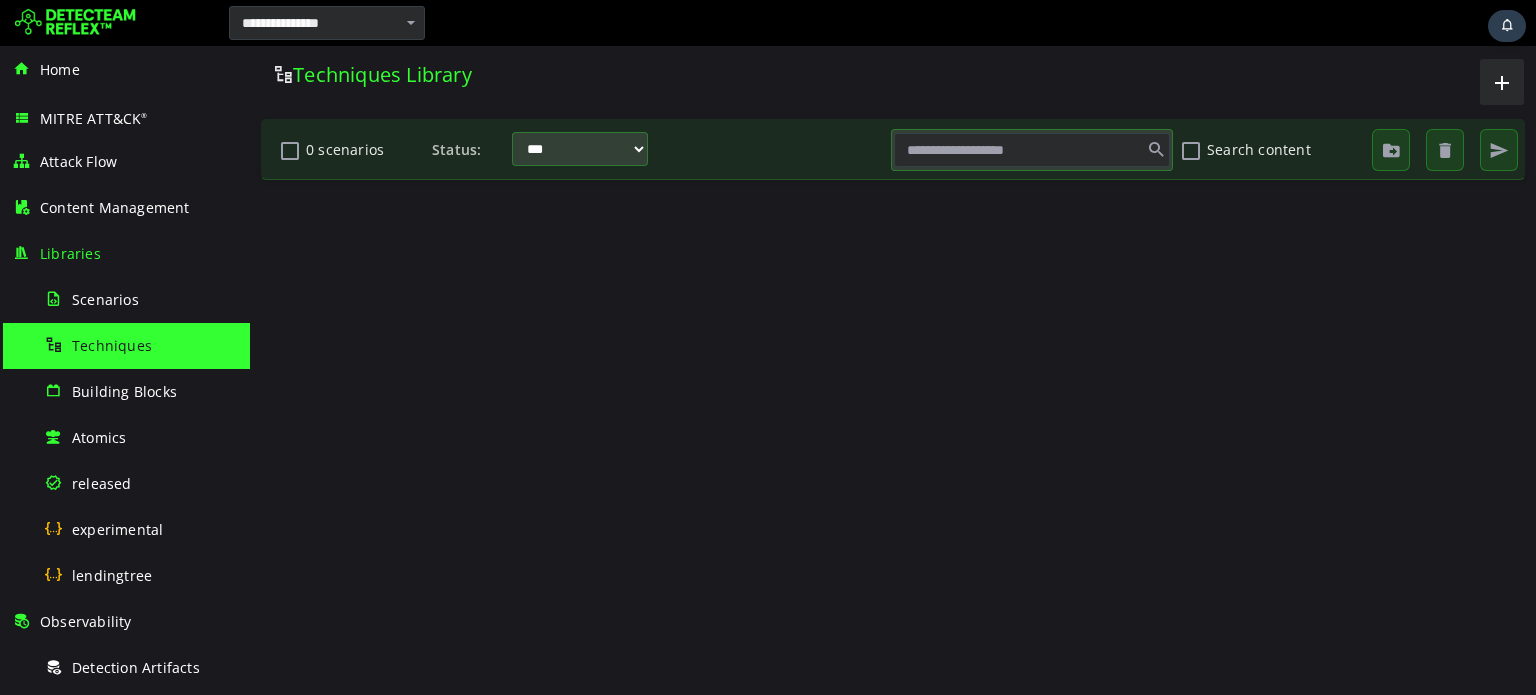 scroll, scrollTop: 0, scrollLeft: 0, axis: both 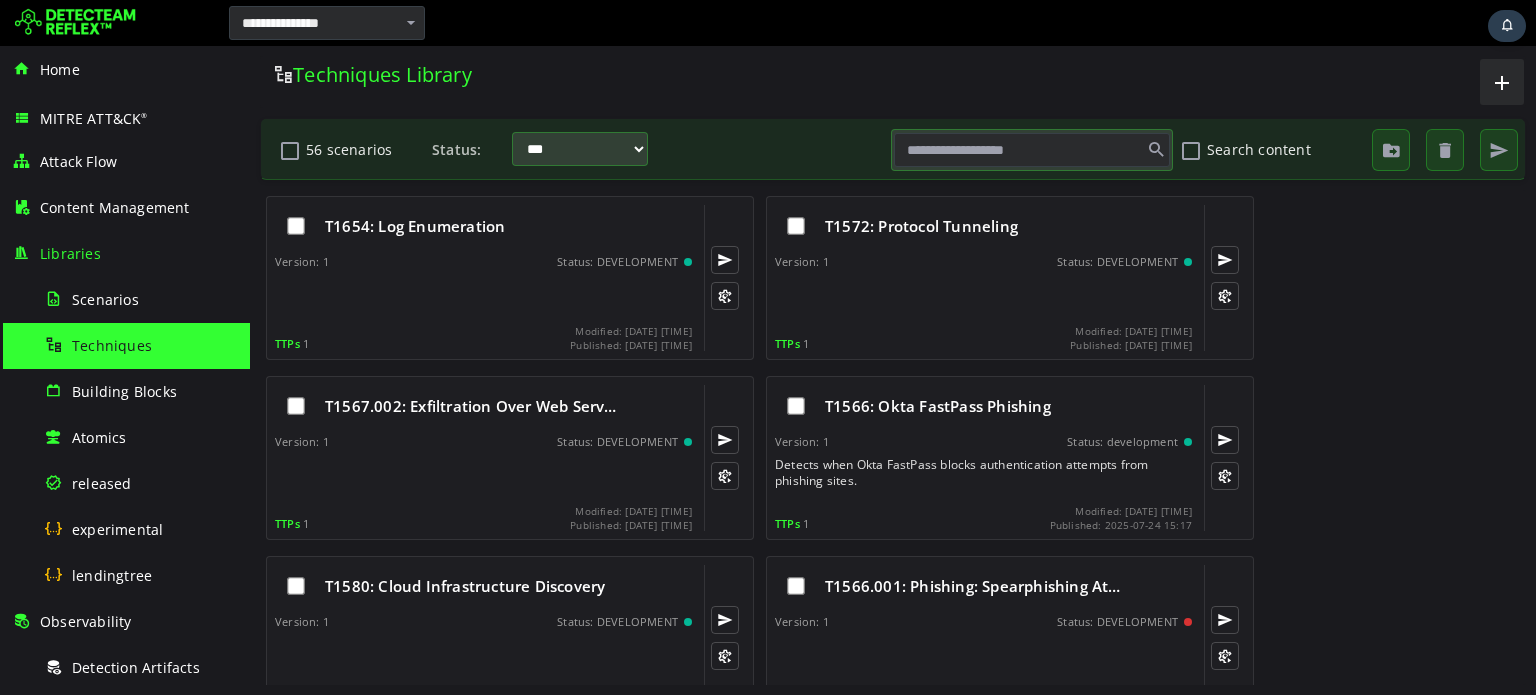 click on "**********" at bounding box center [893, 149] 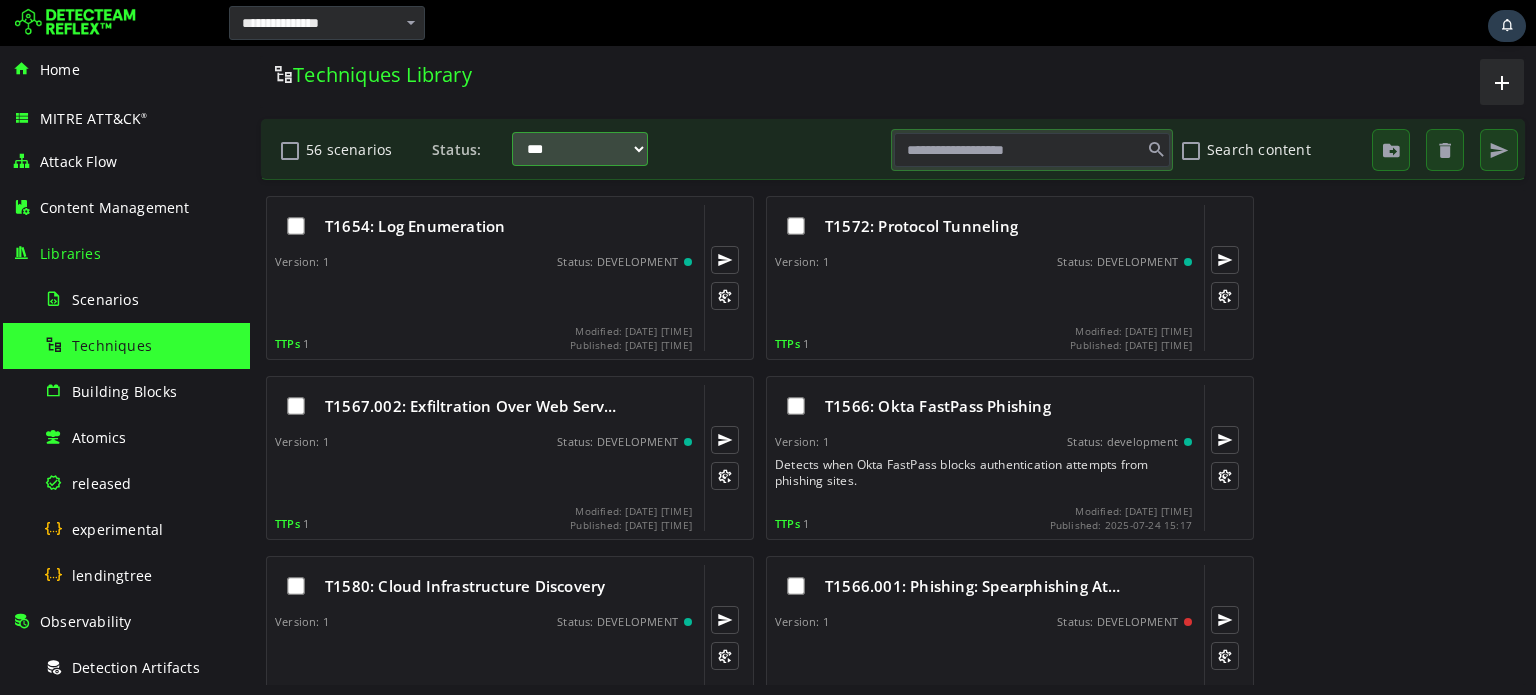 click on "**********" at bounding box center (580, 149) 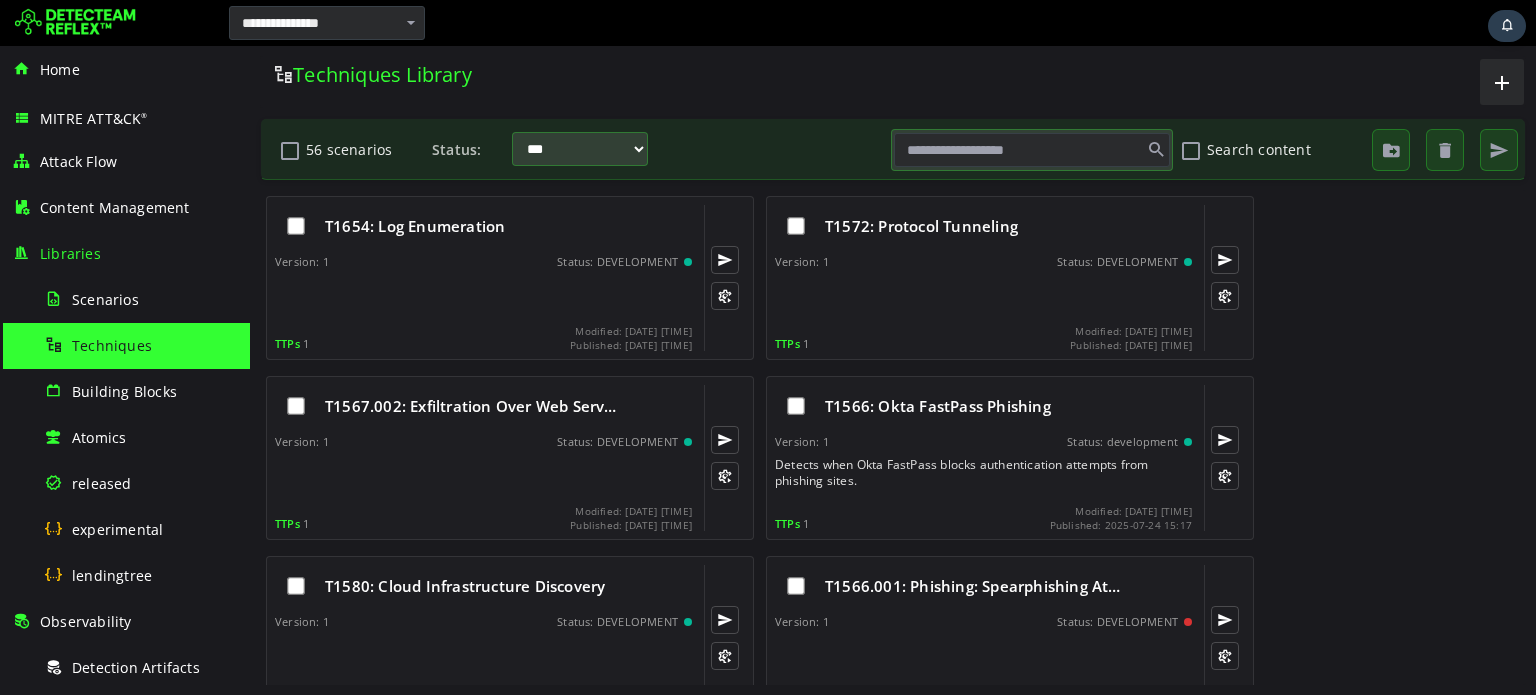 click at bounding box center [770, 149] 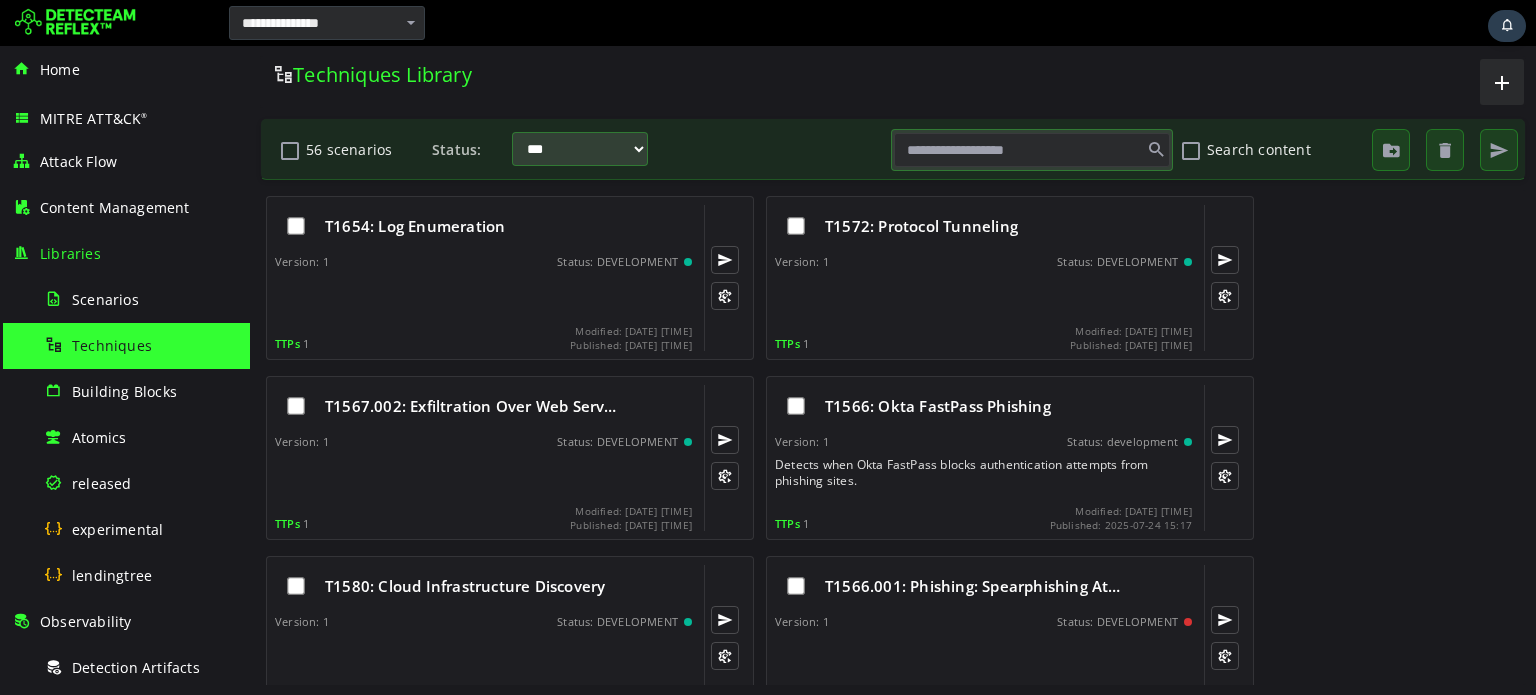 click at bounding box center (1032, 150) 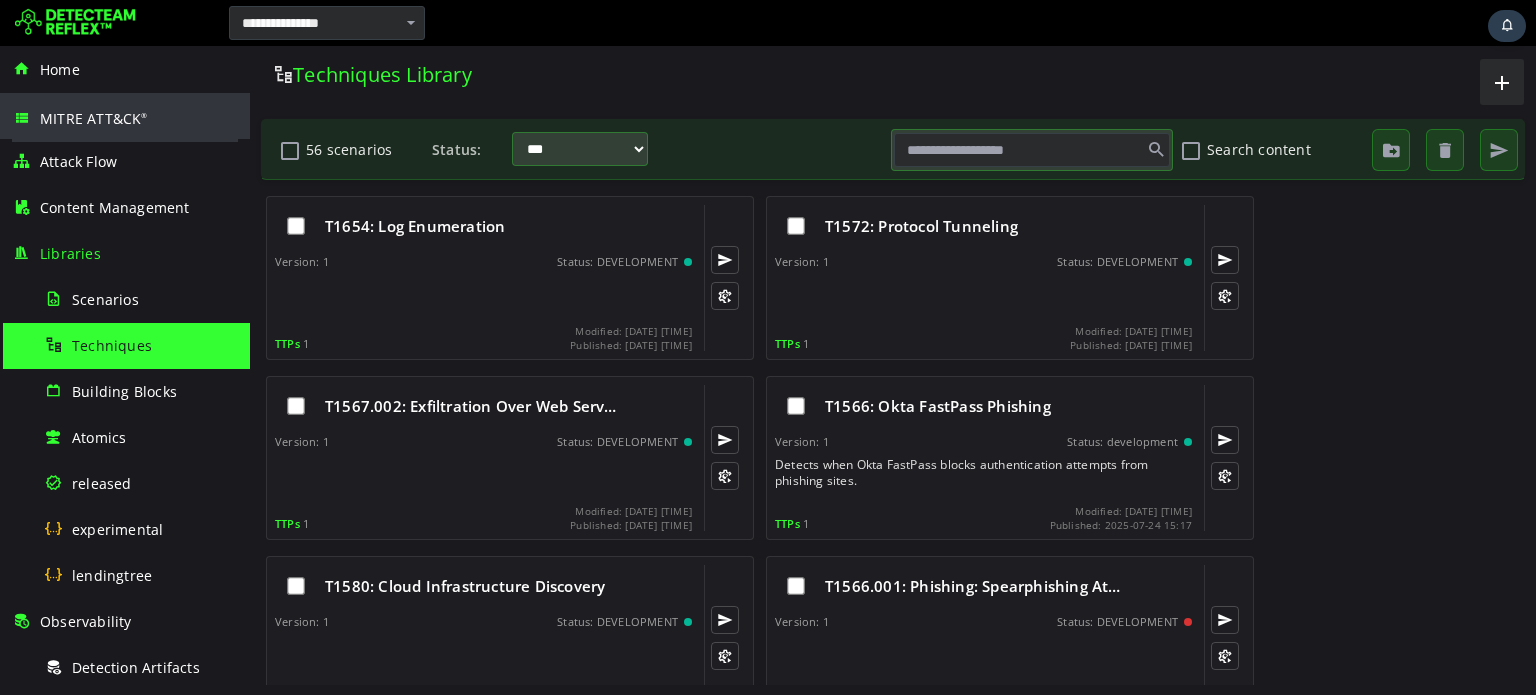 click on "MITRE ATT&CK ®" at bounding box center (94, 118) 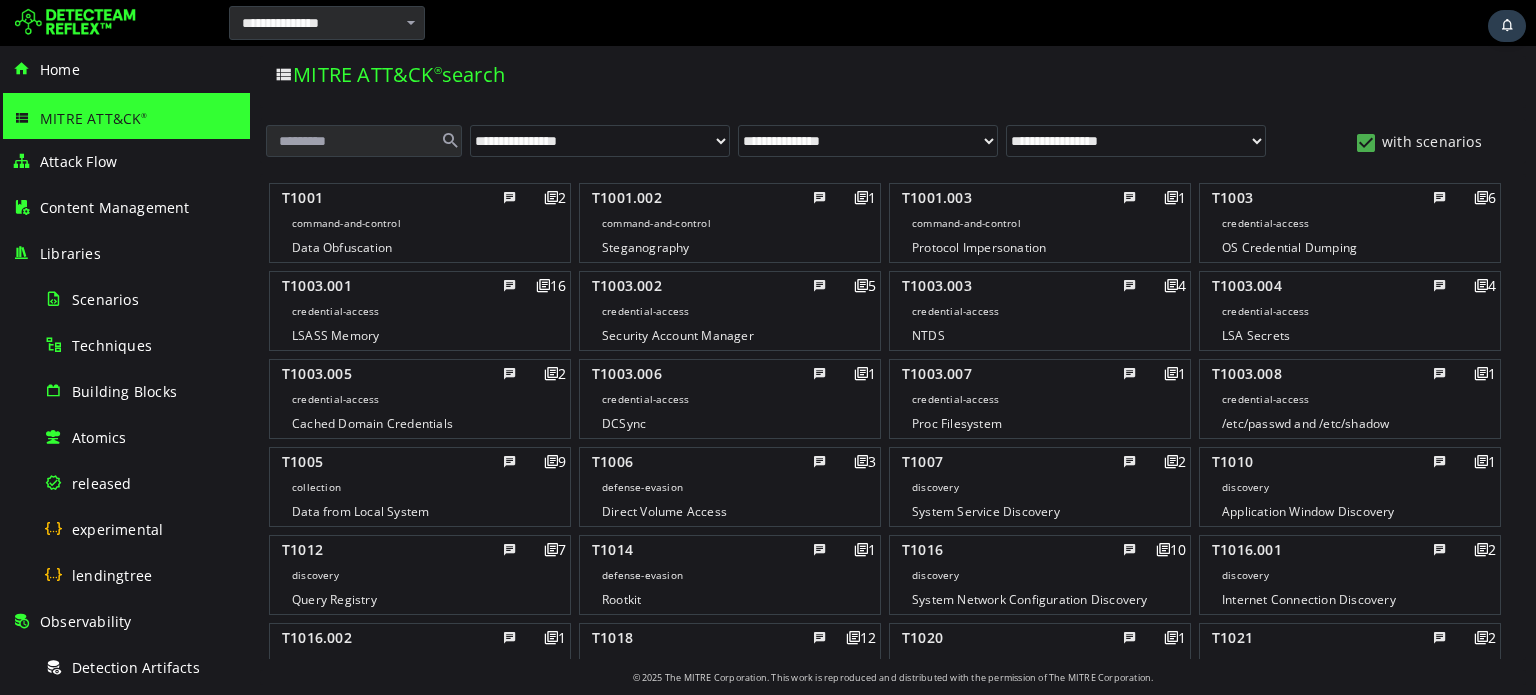 scroll, scrollTop: 0, scrollLeft: 0, axis: both 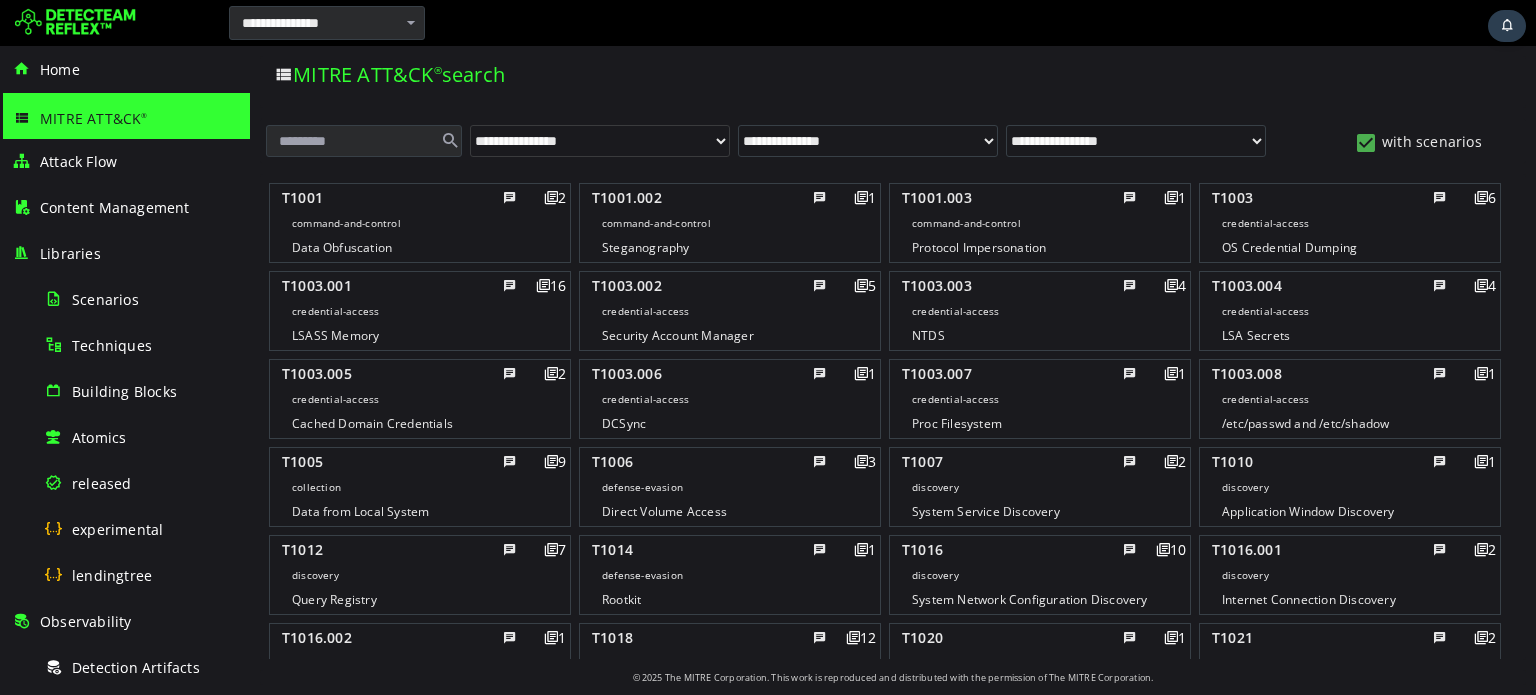 click on "**********" at bounding box center (600, 141) 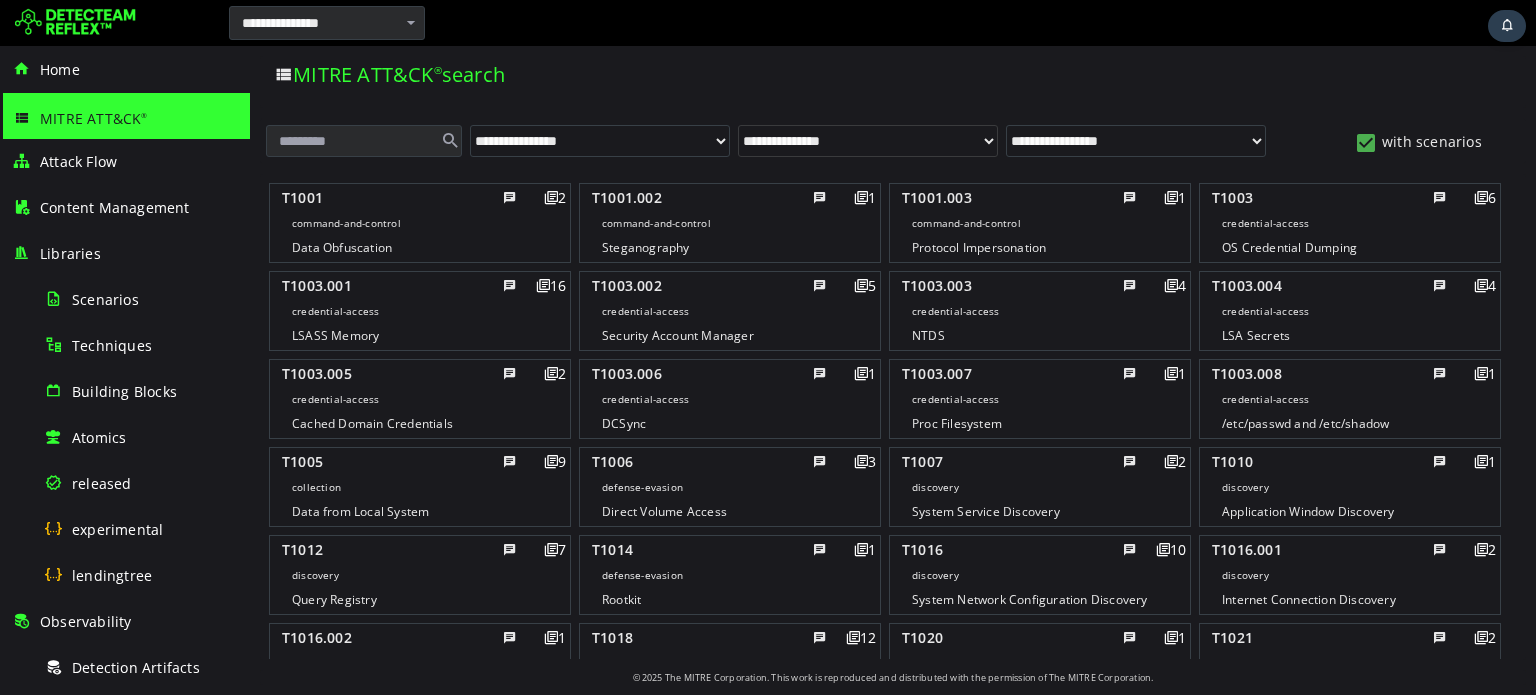 click on "**********" at bounding box center (868, 141) 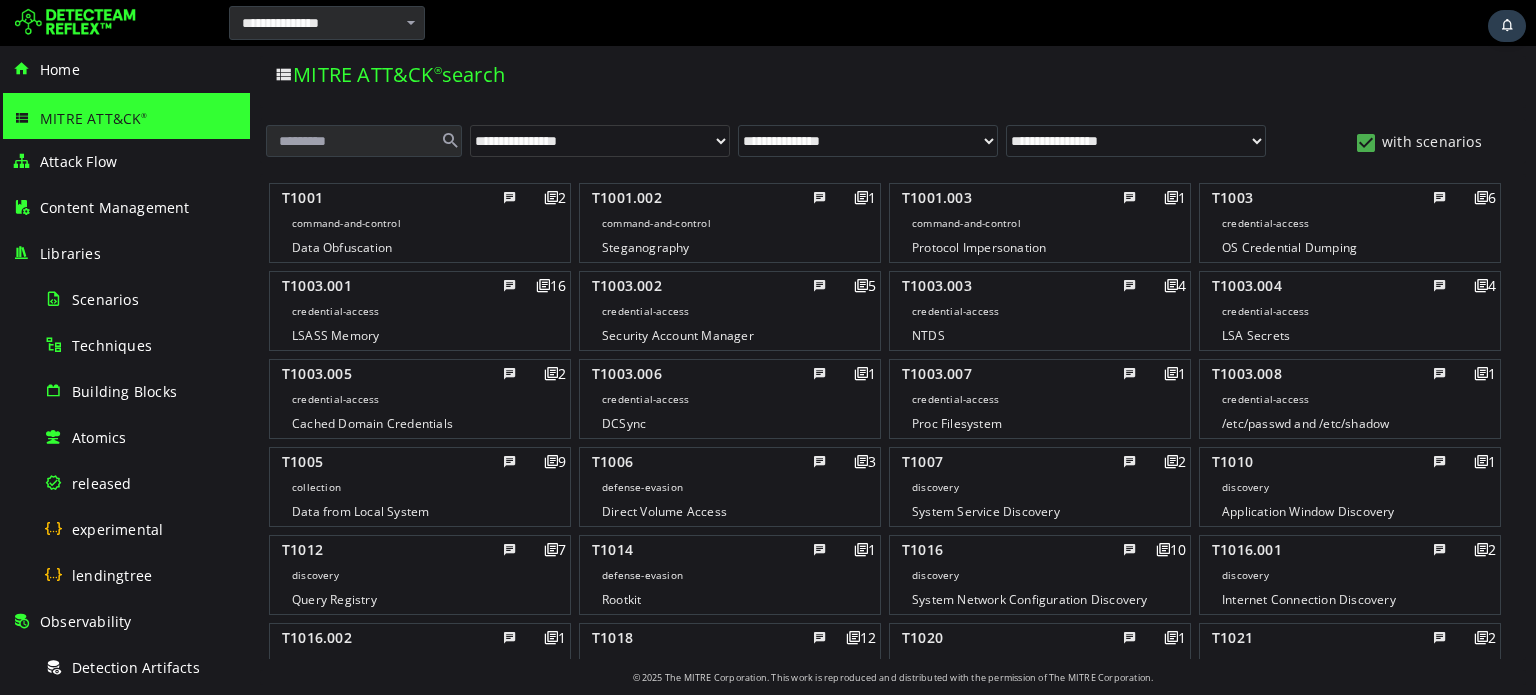 click on "**********" at bounding box center (600, 141) 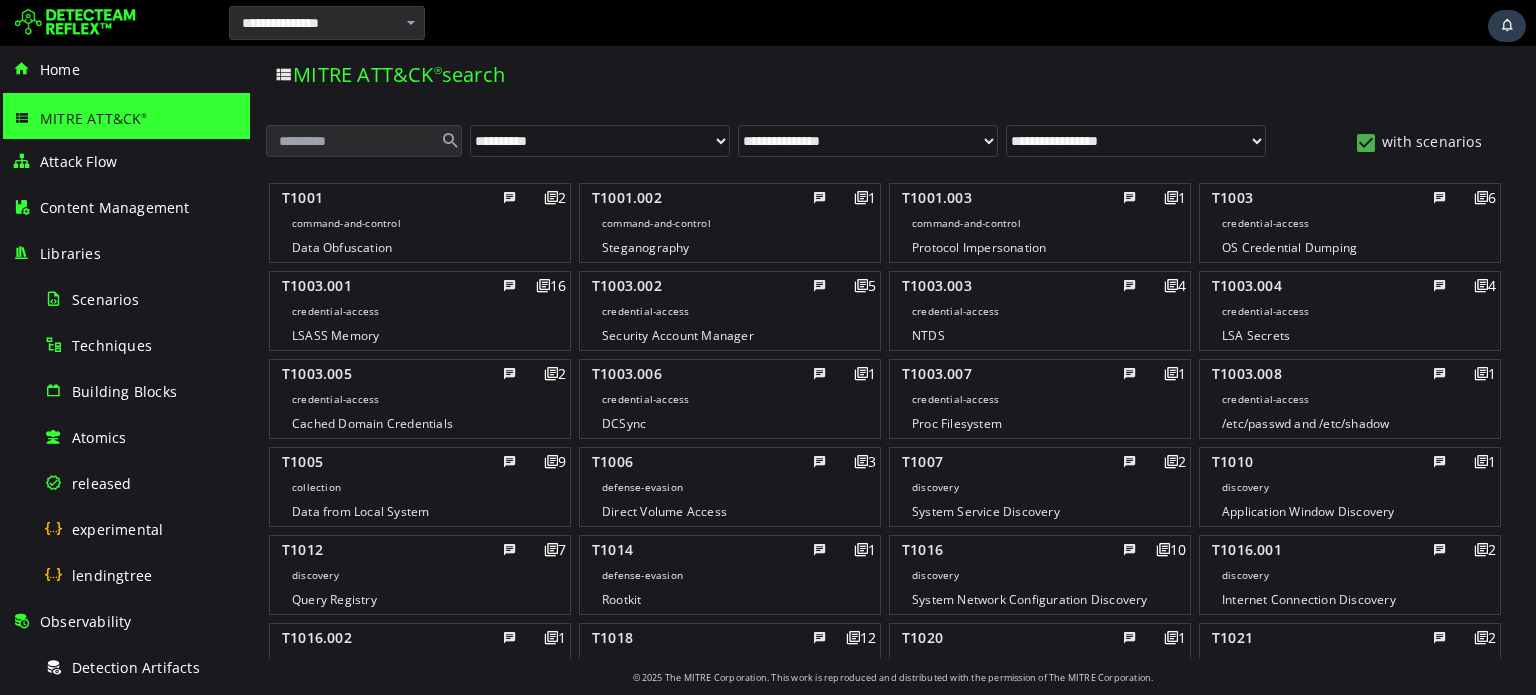 click on "**********" at bounding box center [600, 141] 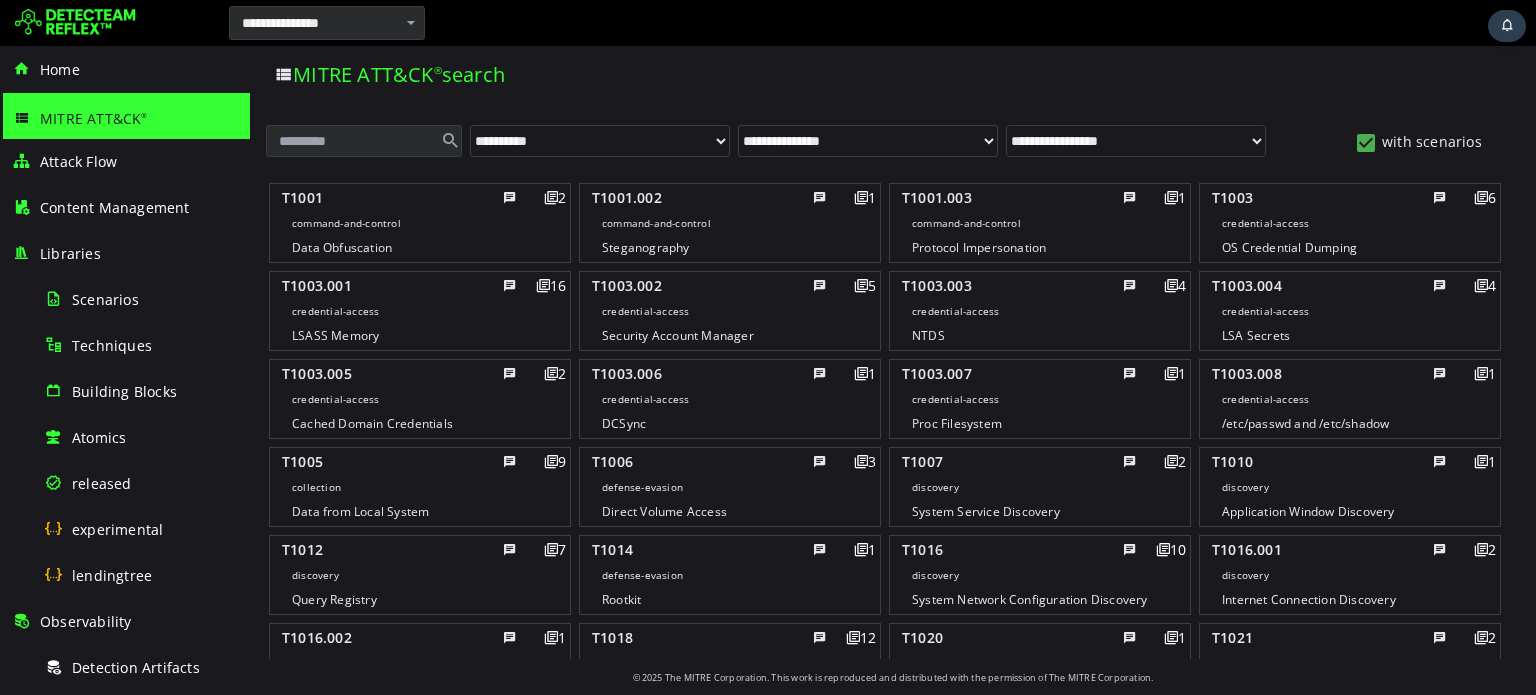 click on "**********" at bounding box center [1136, 141] 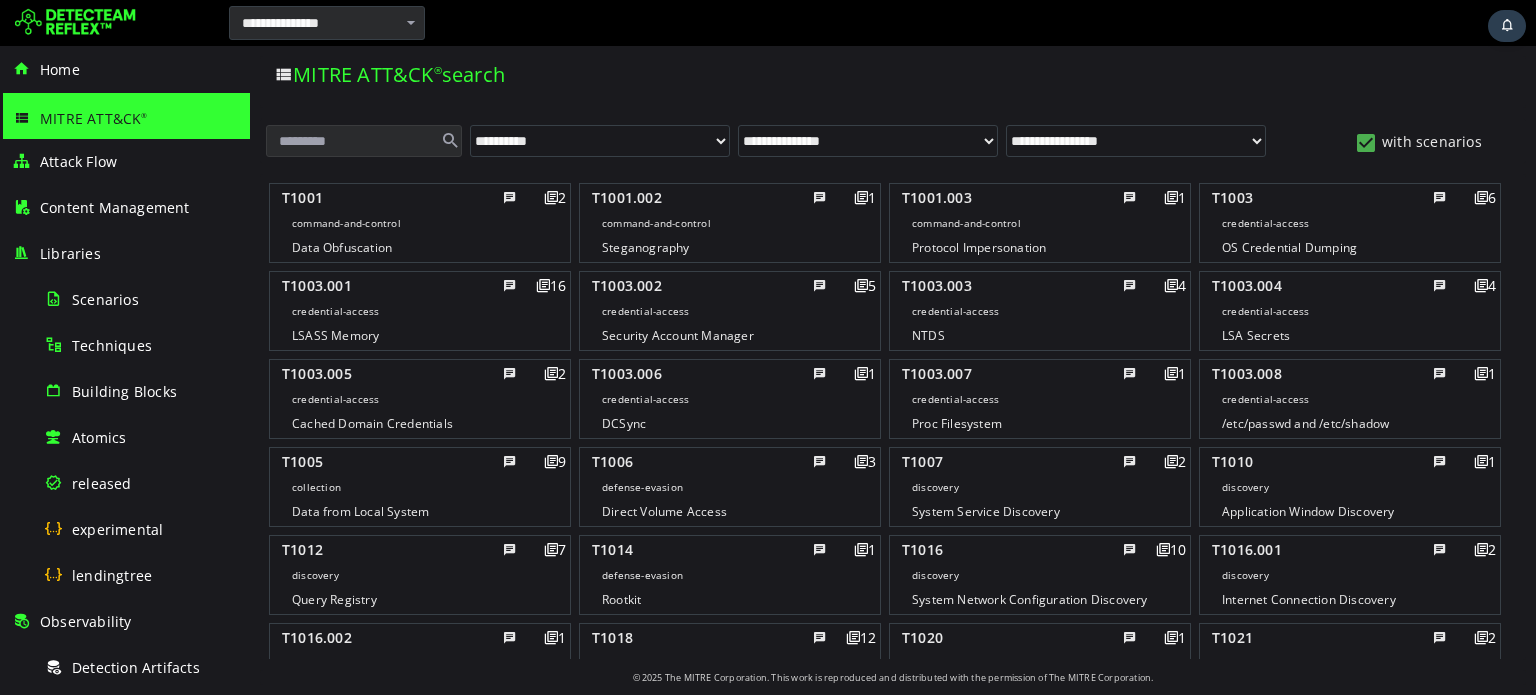 click at bounding box center [364, 141] 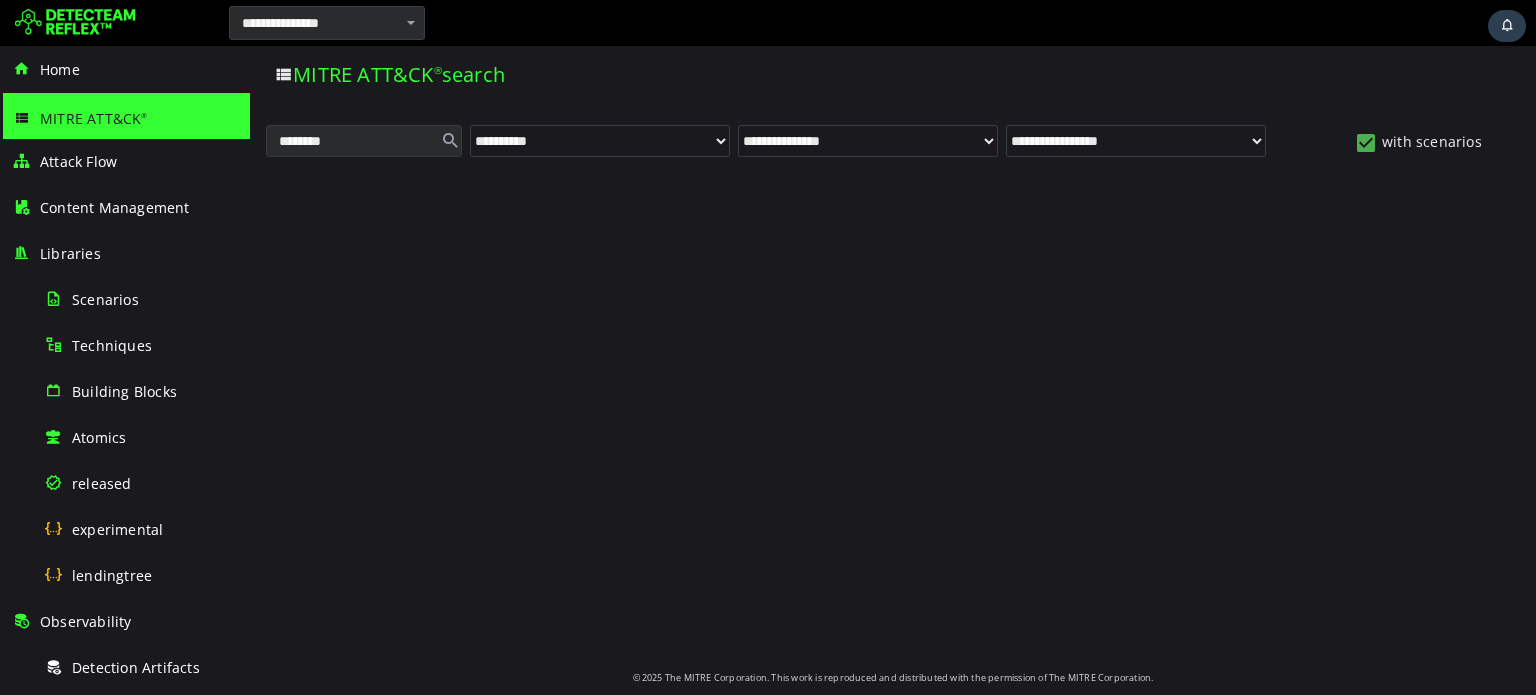 type on "********" 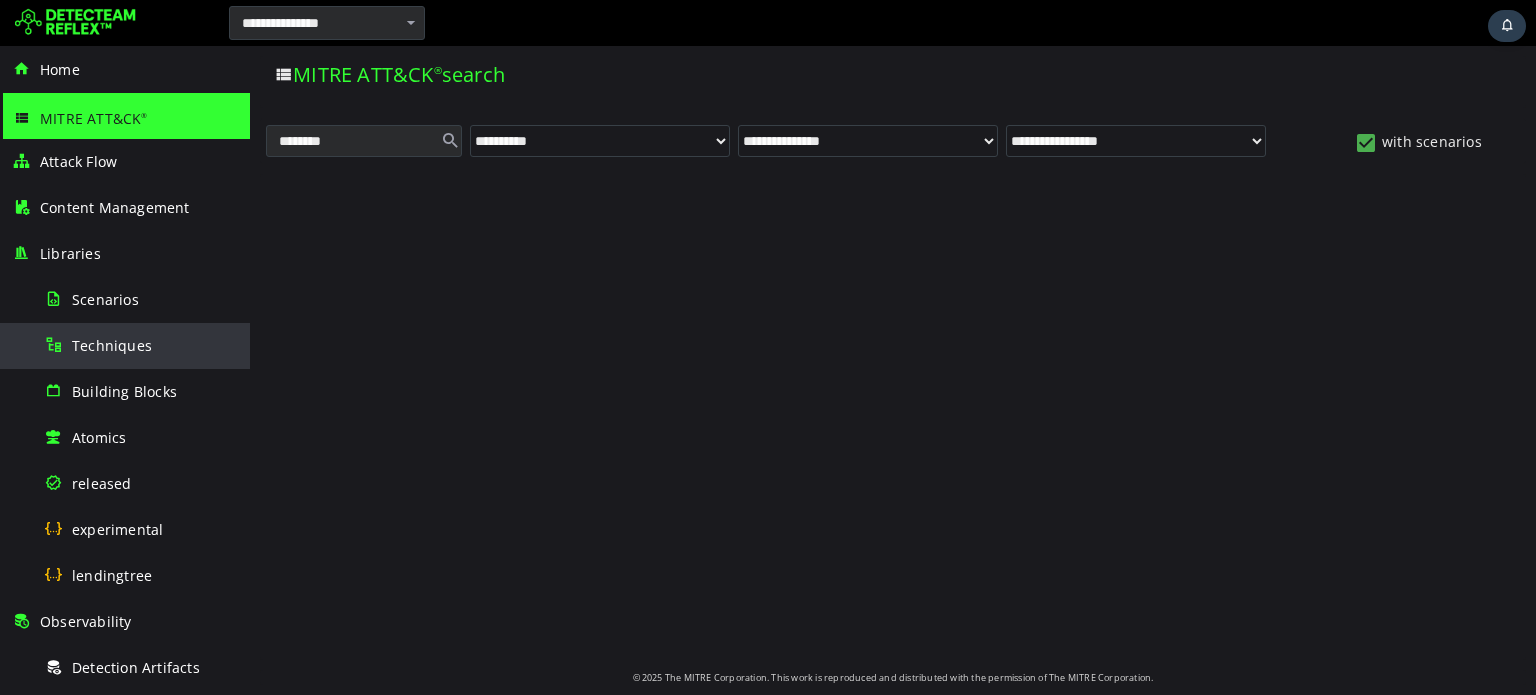 click on "Techniques" at bounding box center (141, 345) 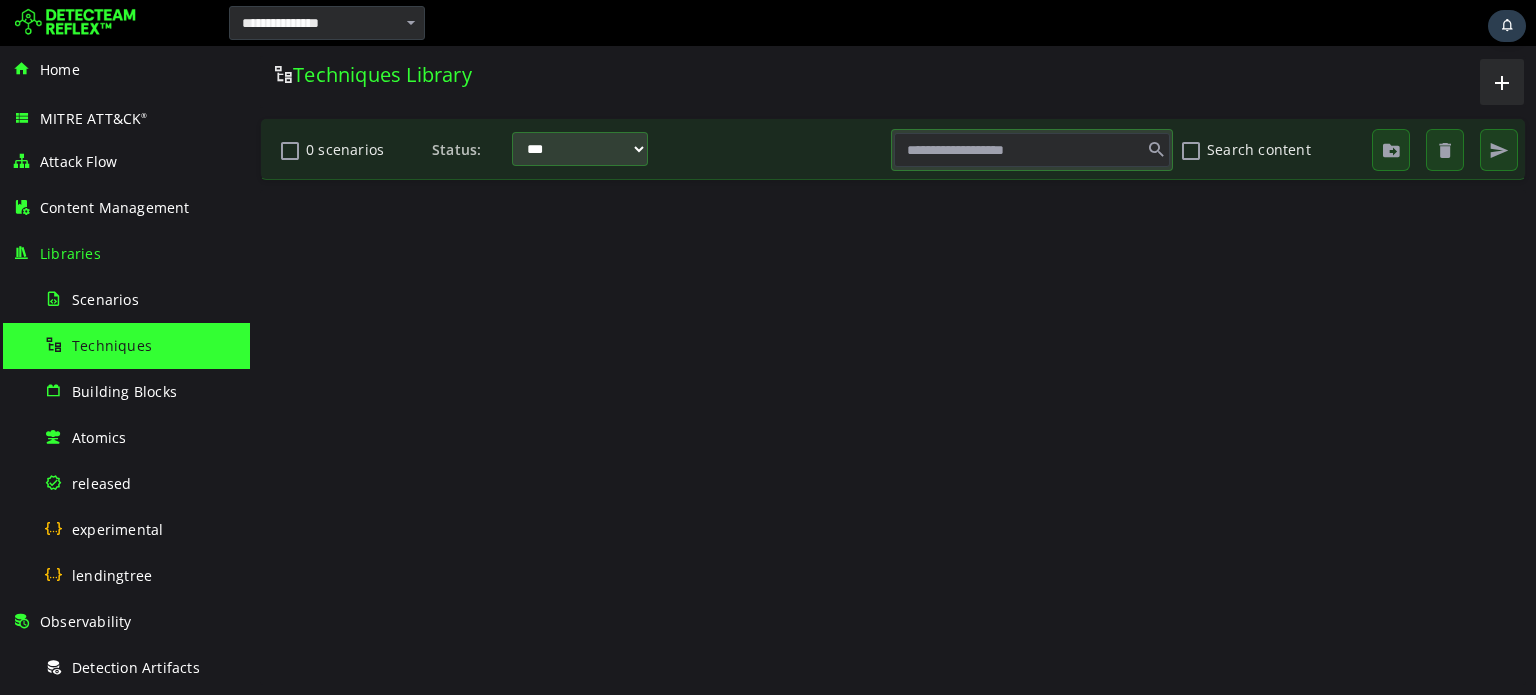 scroll, scrollTop: 0, scrollLeft: 0, axis: both 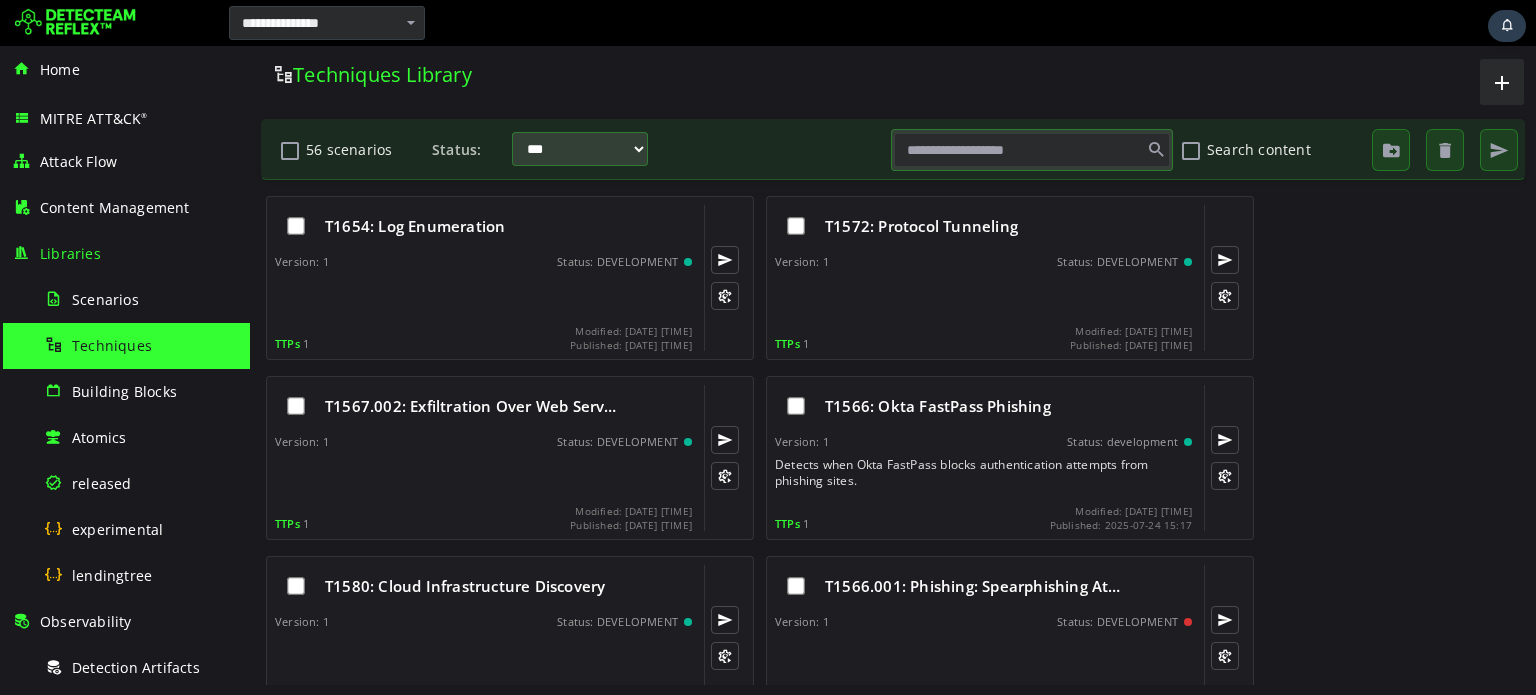 click at bounding box center (1032, 150) 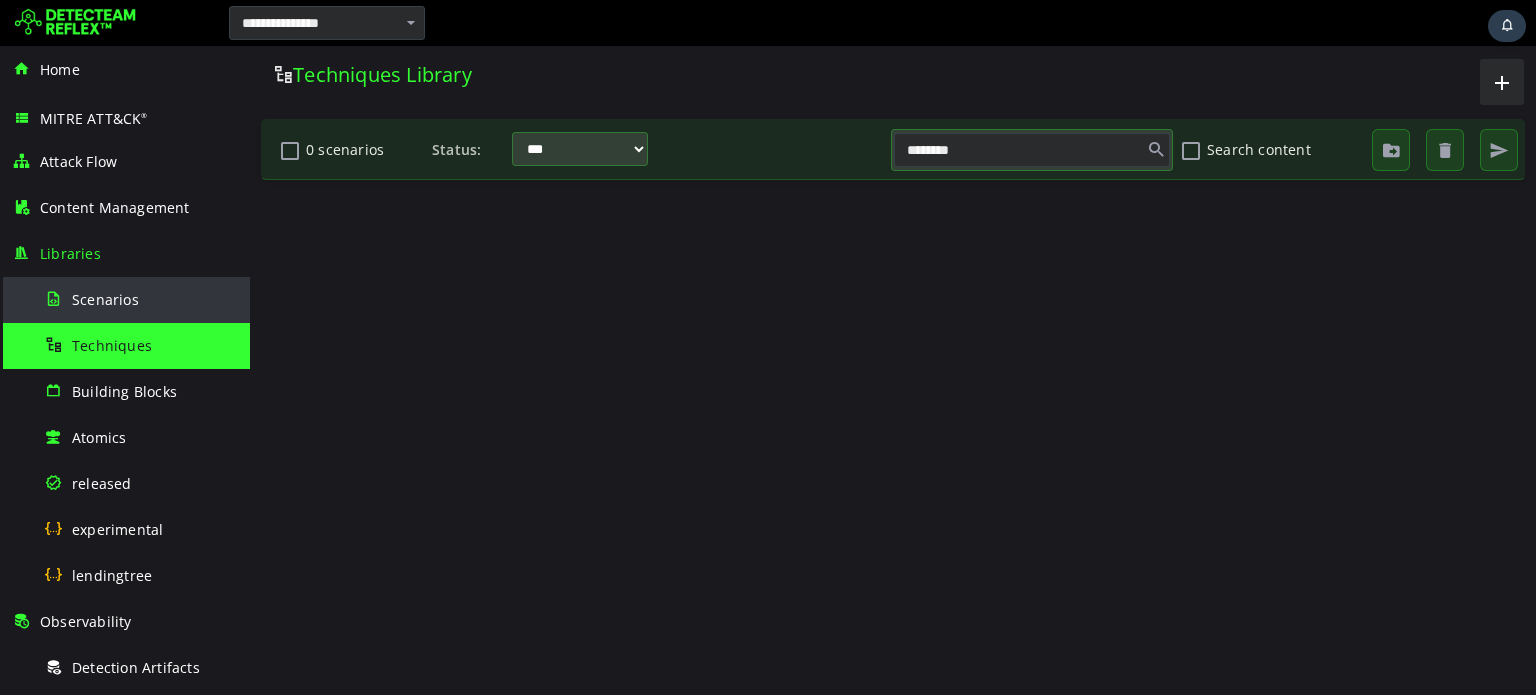 click on "Scenarios" at bounding box center (125, 300) 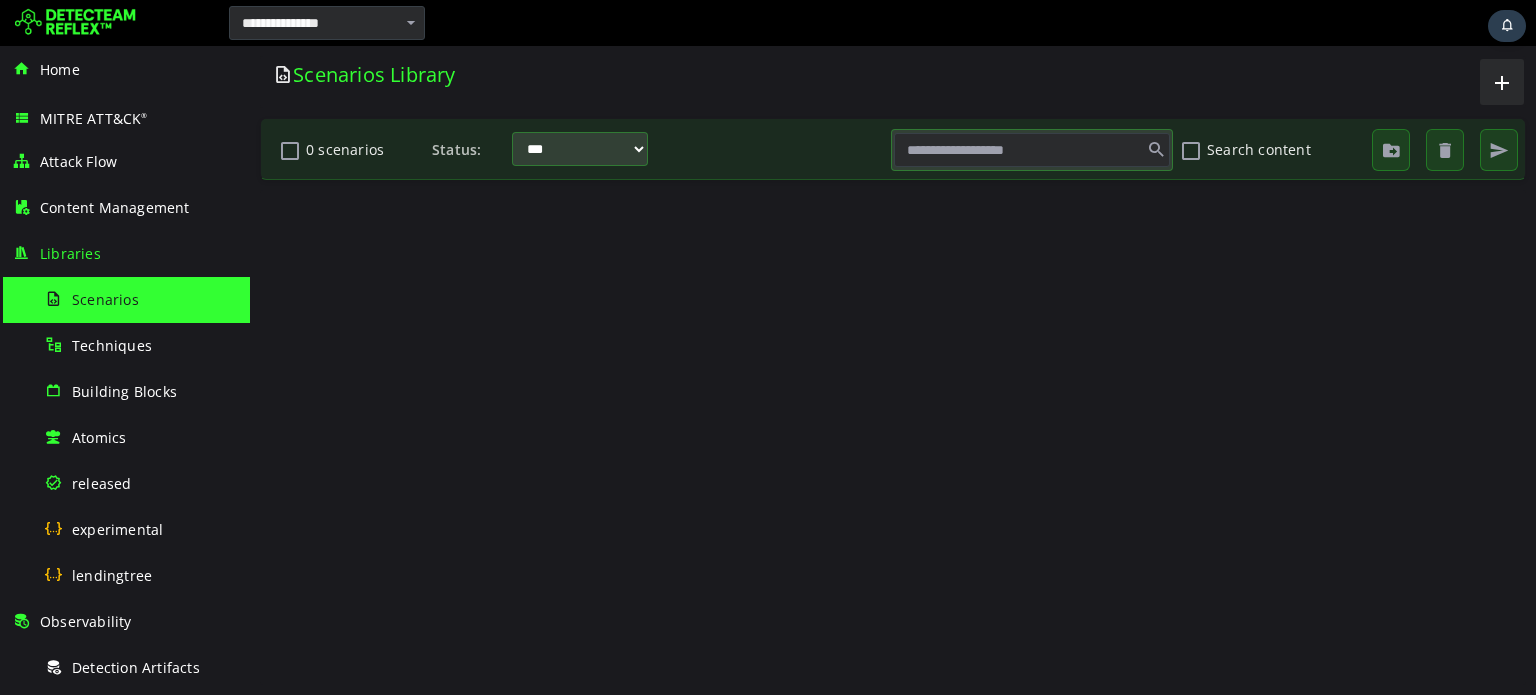scroll, scrollTop: 0, scrollLeft: 0, axis: both 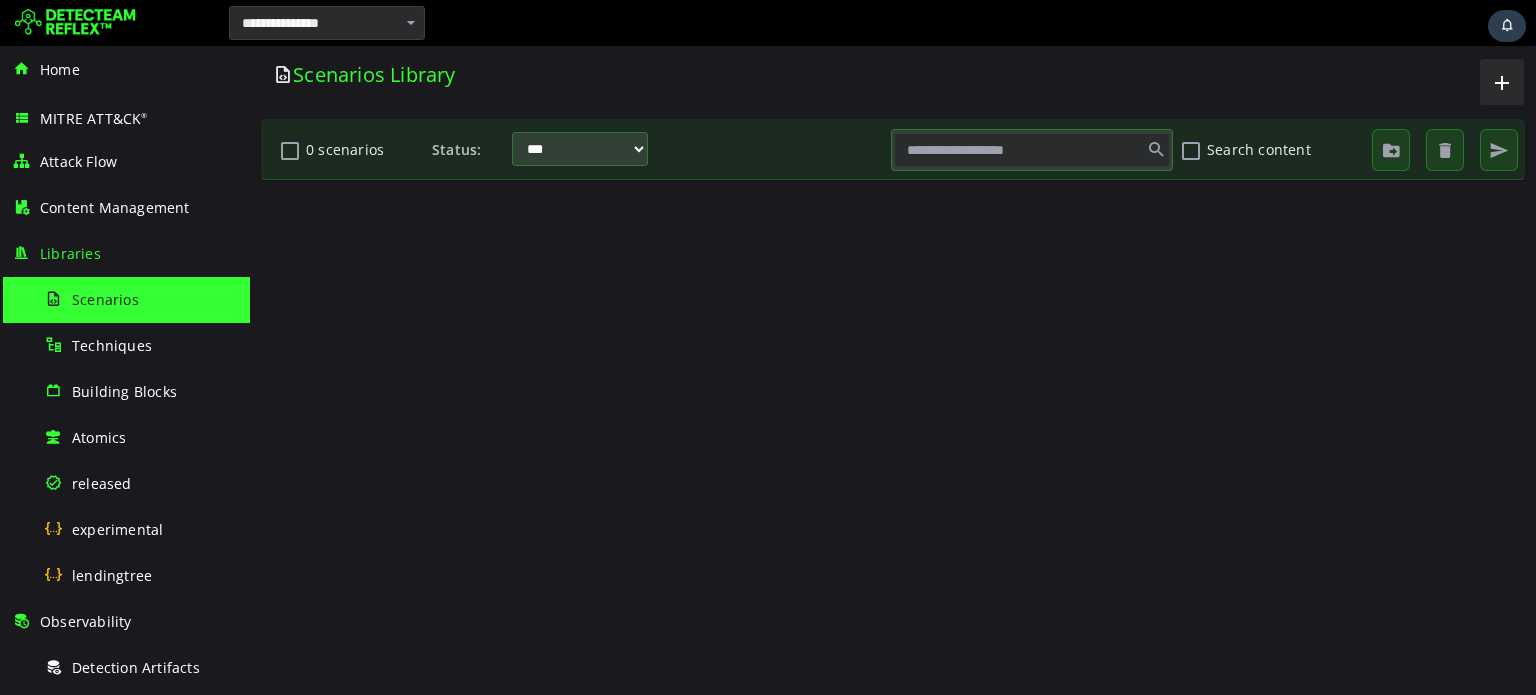 click at bounding box center [1032, 150] 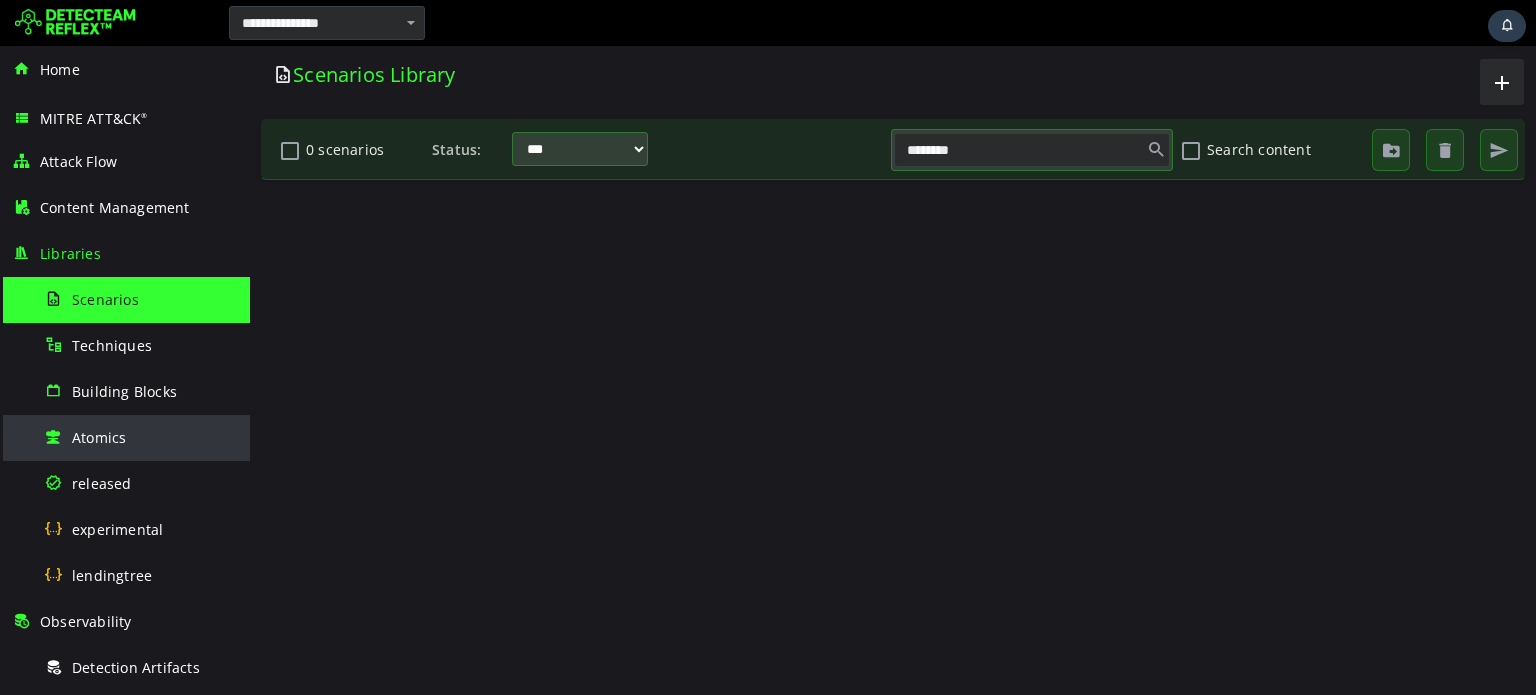 click on "Atomics" at bounding box center (125, 438) 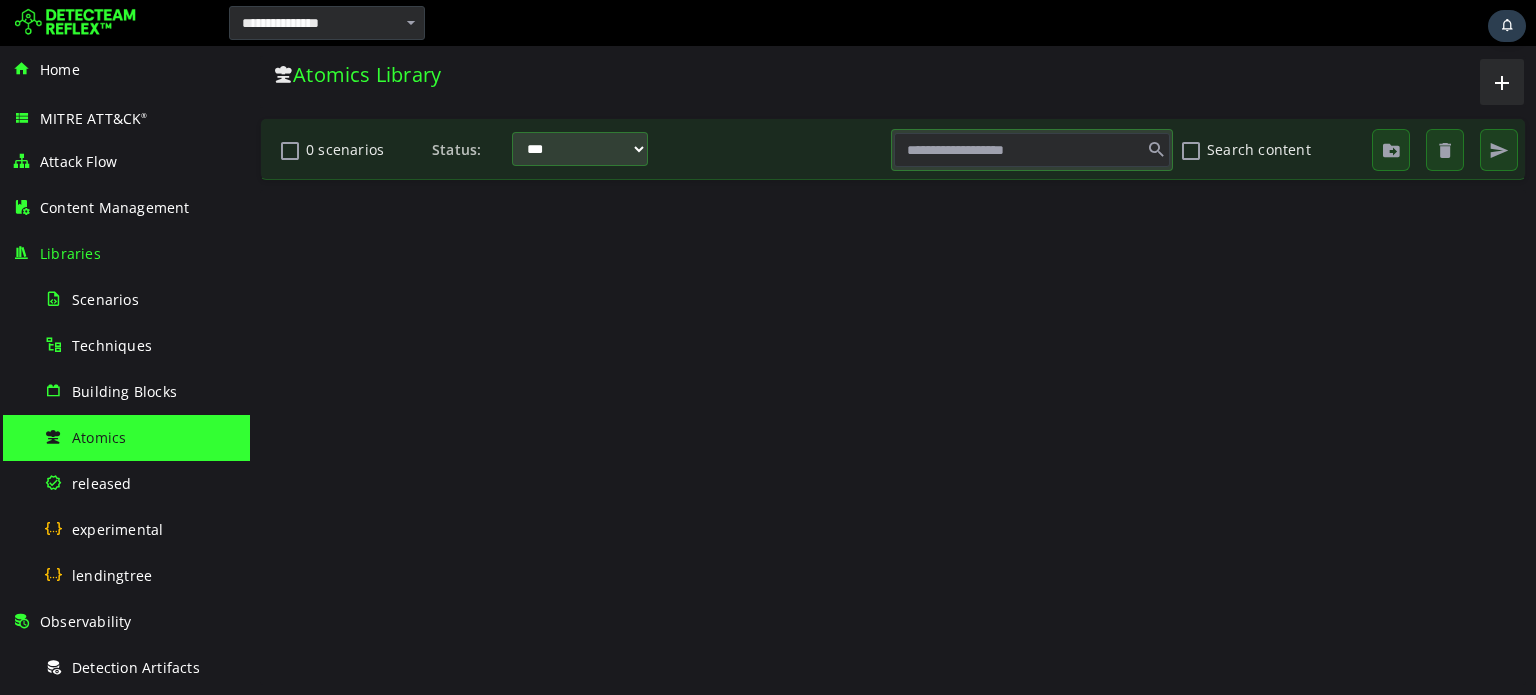scroll, scrollTop: 0, scrollLeft: 0, axis: both 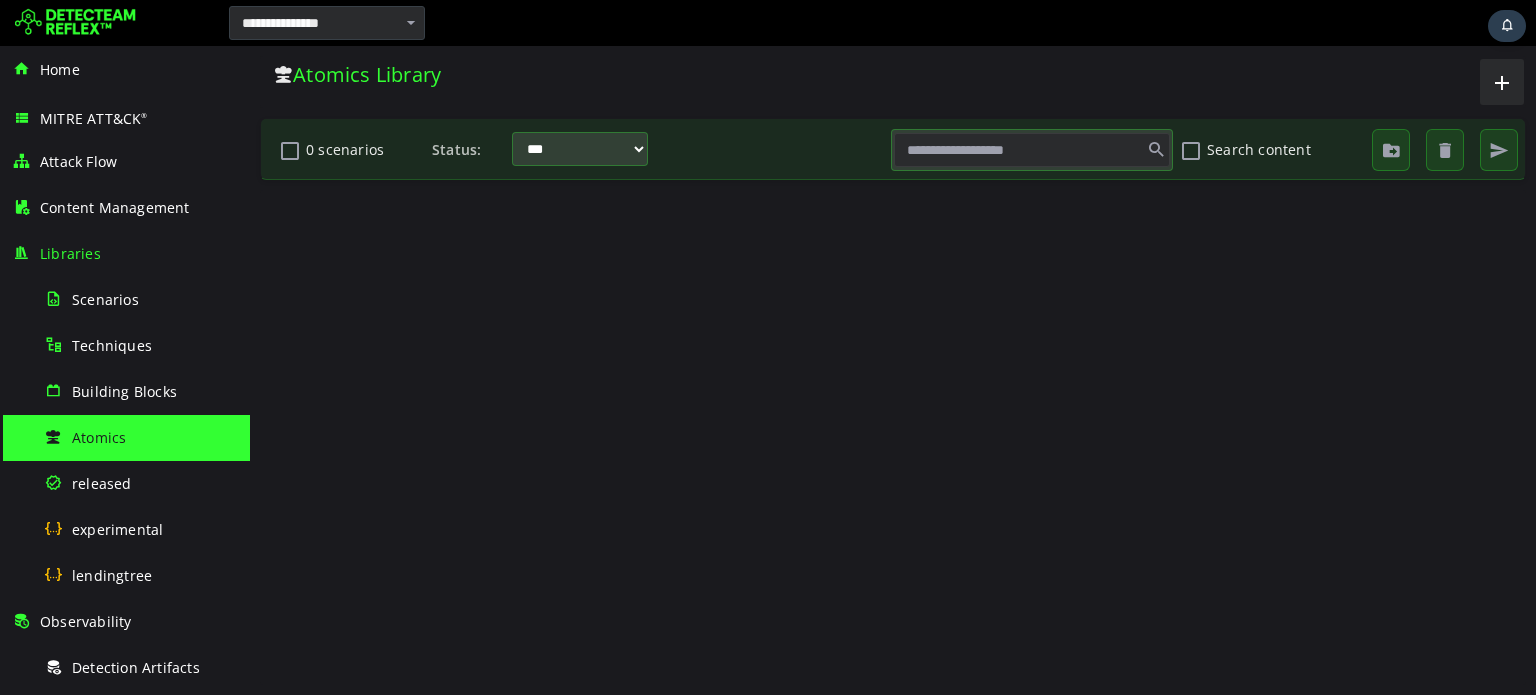 click at bounding box center (1032, 150) 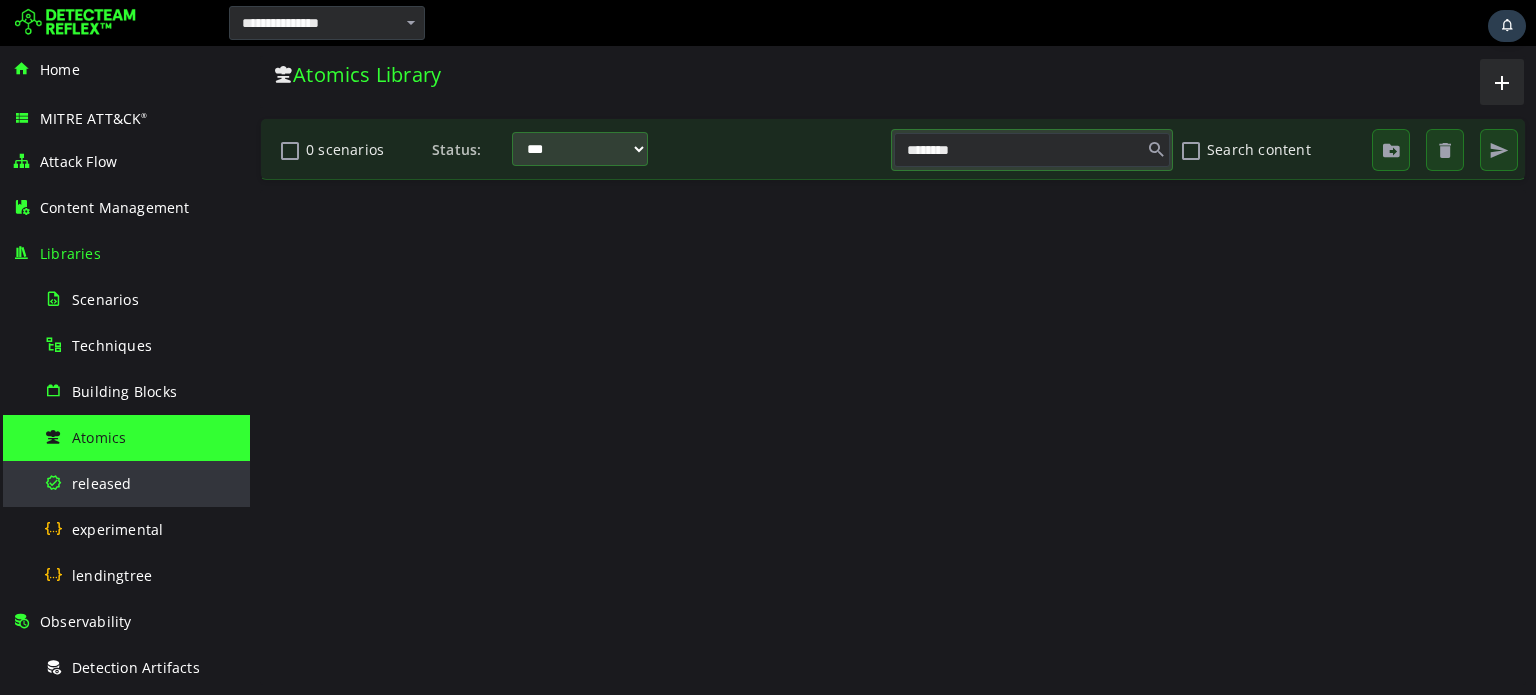 click on "released" at bounding box center (141, 483) 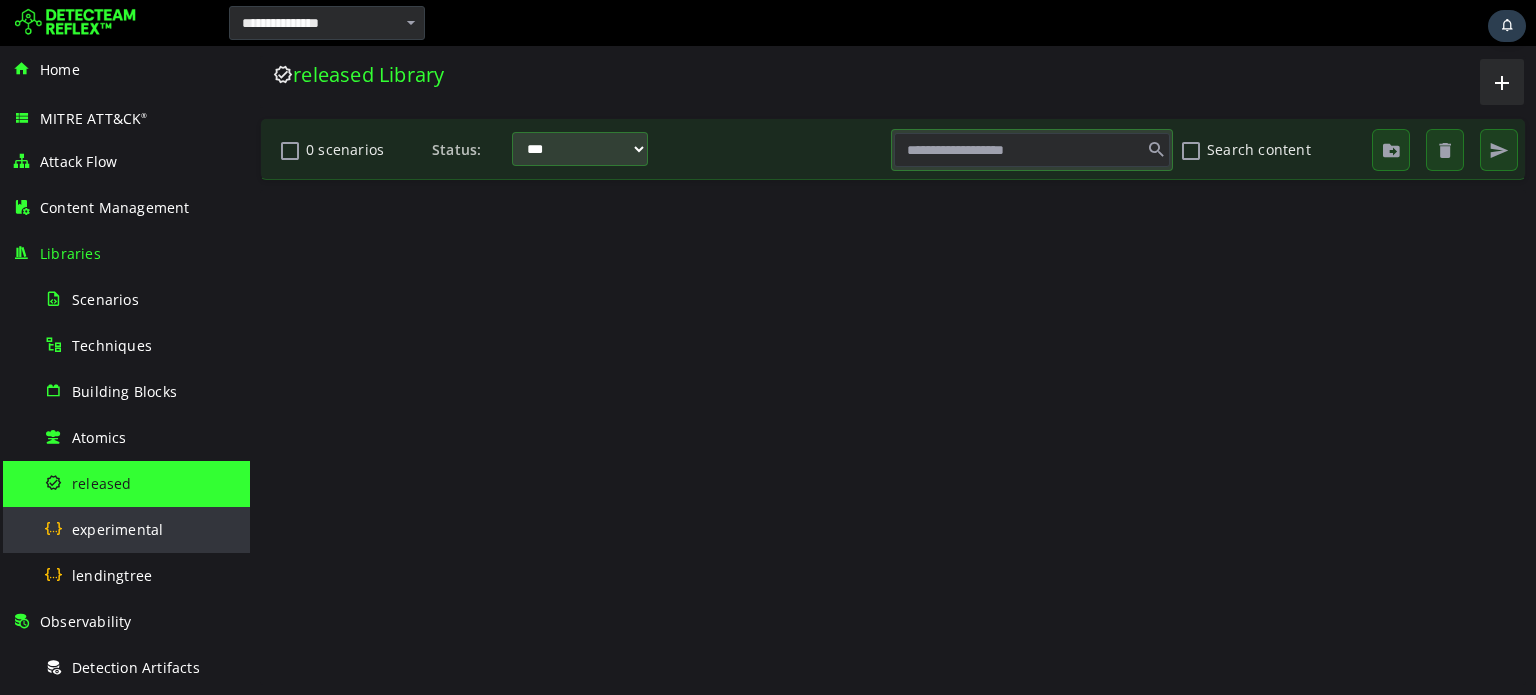 click on "experimental" at bounding box center (117, 529) 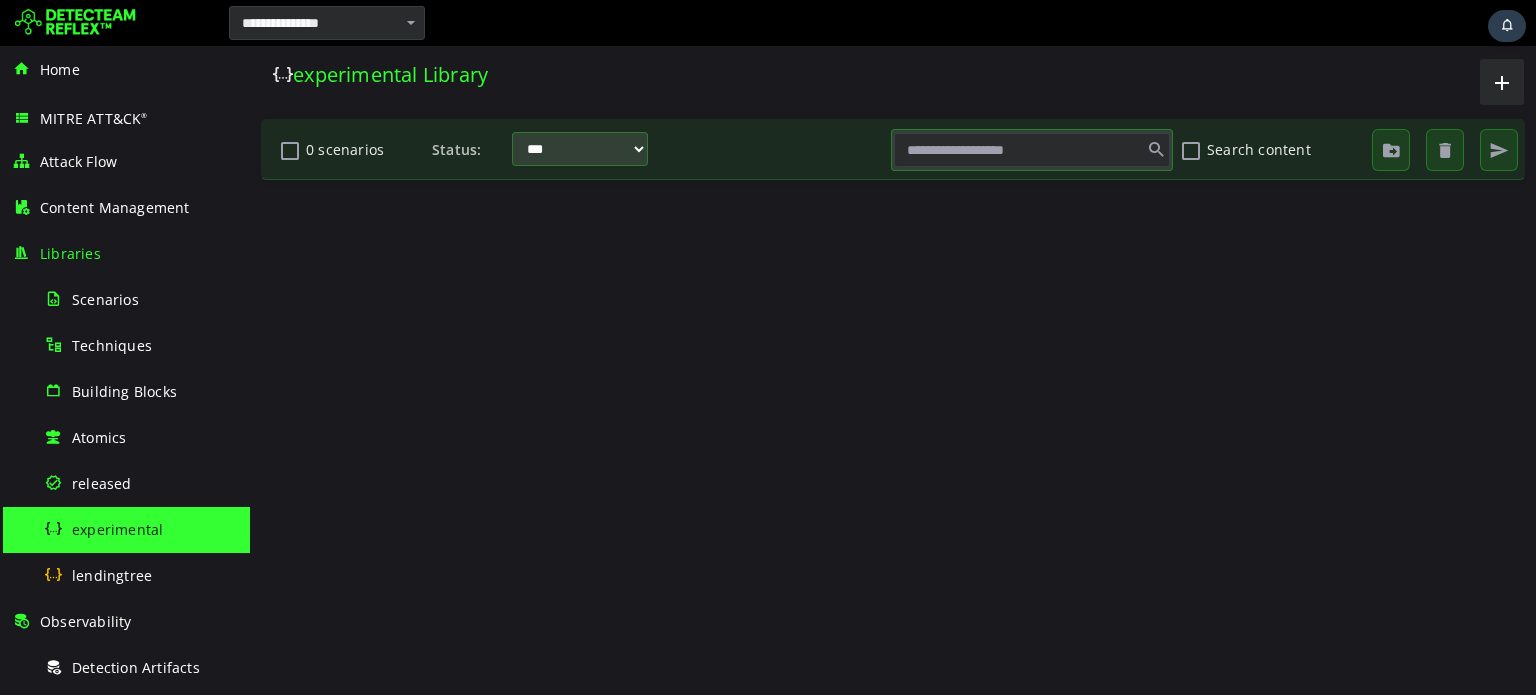 scroll, scrollTop: 0, scrollLeft: 0, axis: both 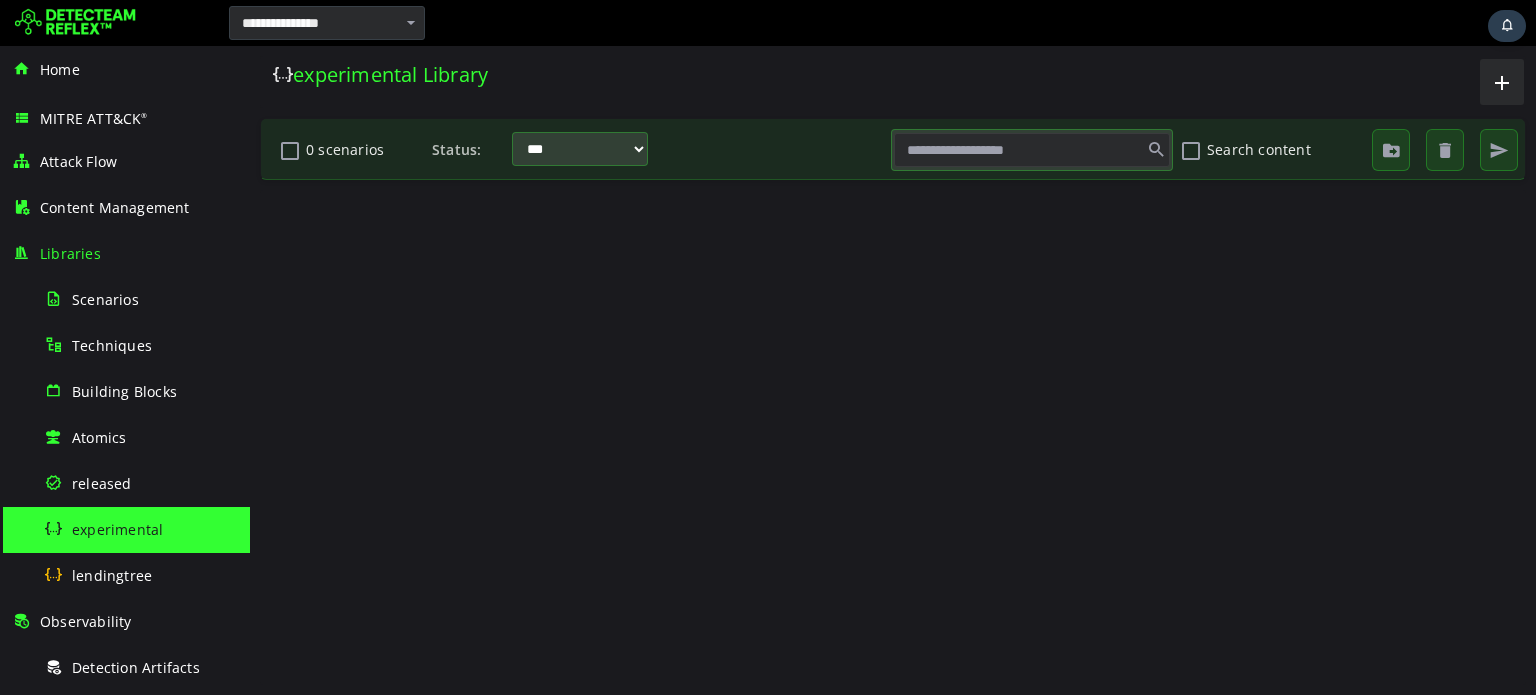click at bounding box center [1032, 150] 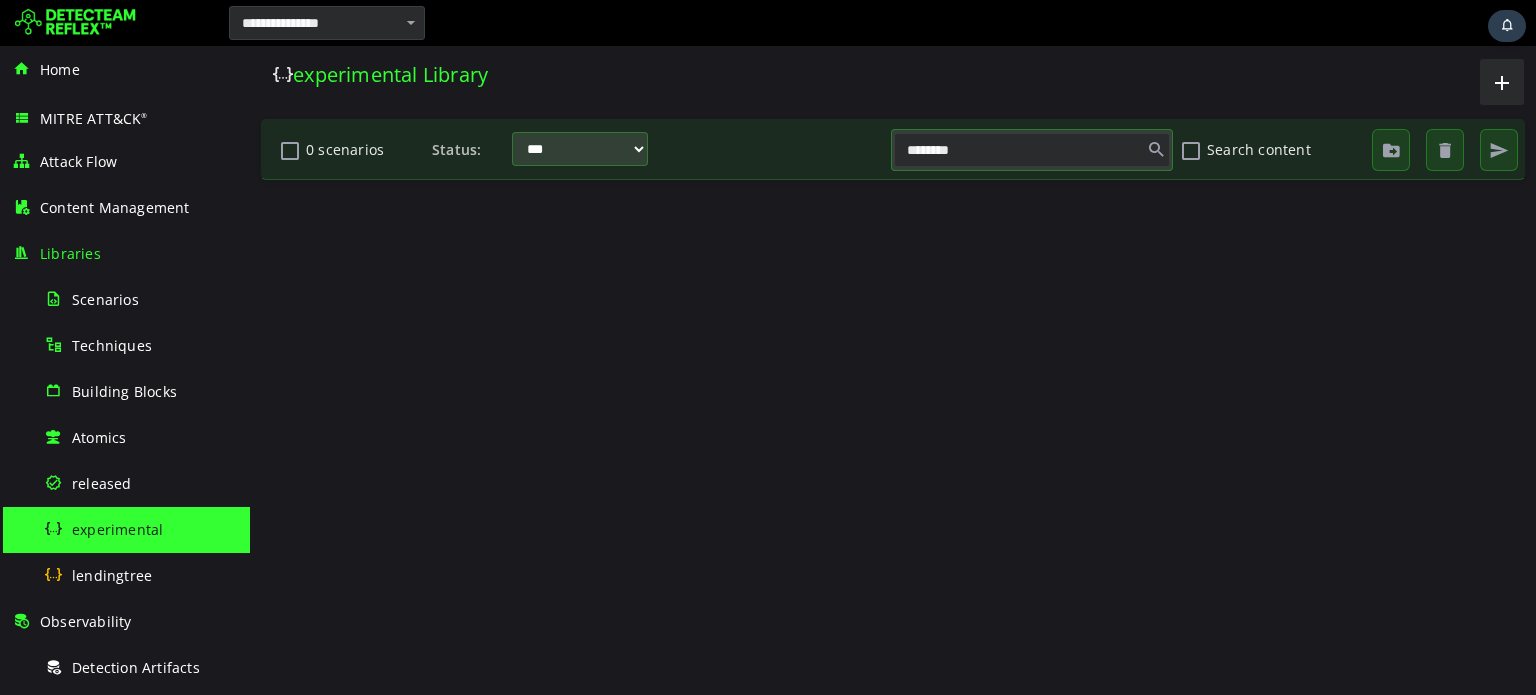 type on "********" 